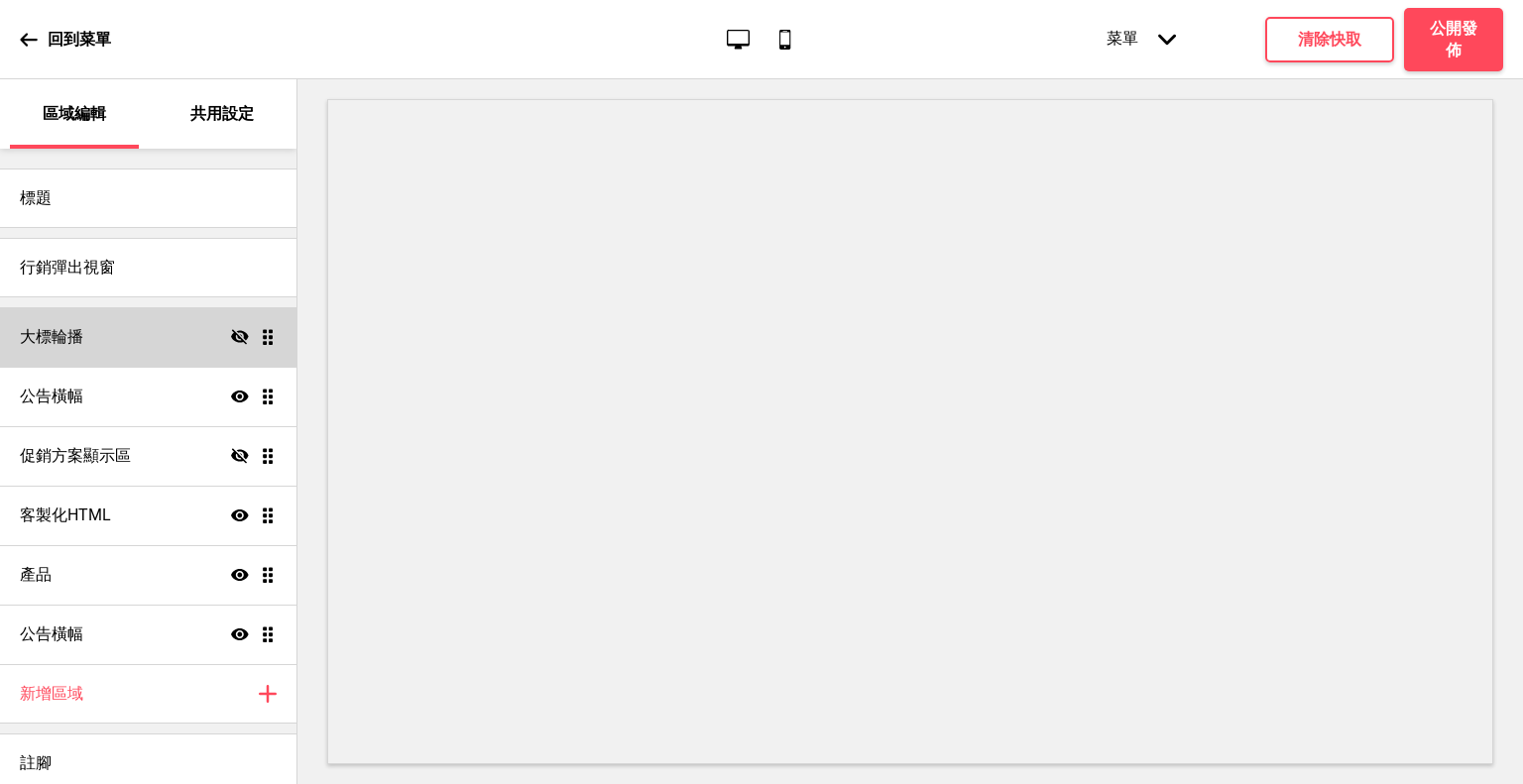scroll, scrollTop: 0, scrollLeft: 0, axis: both 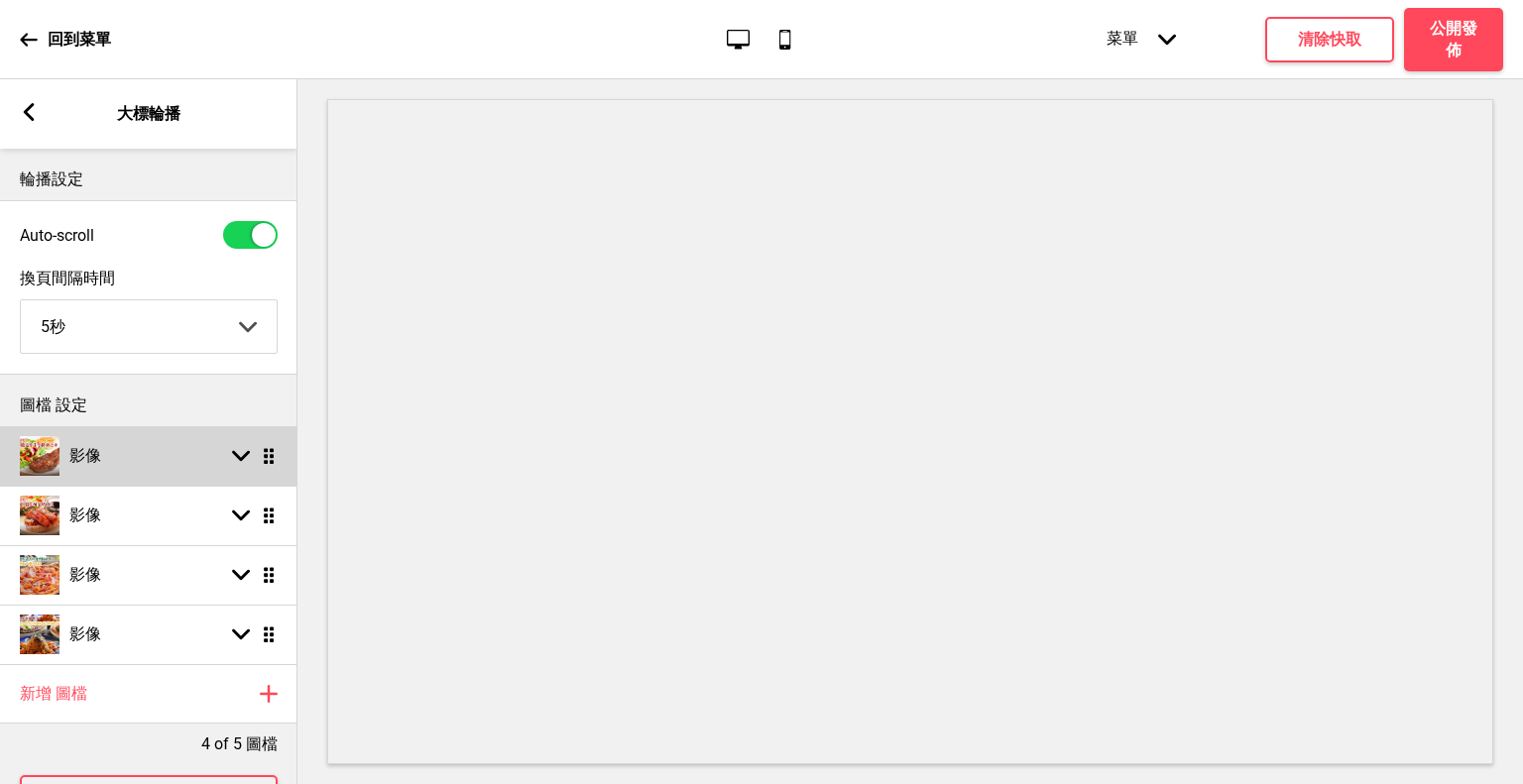click on "影像" at bounding box center (85, 456) 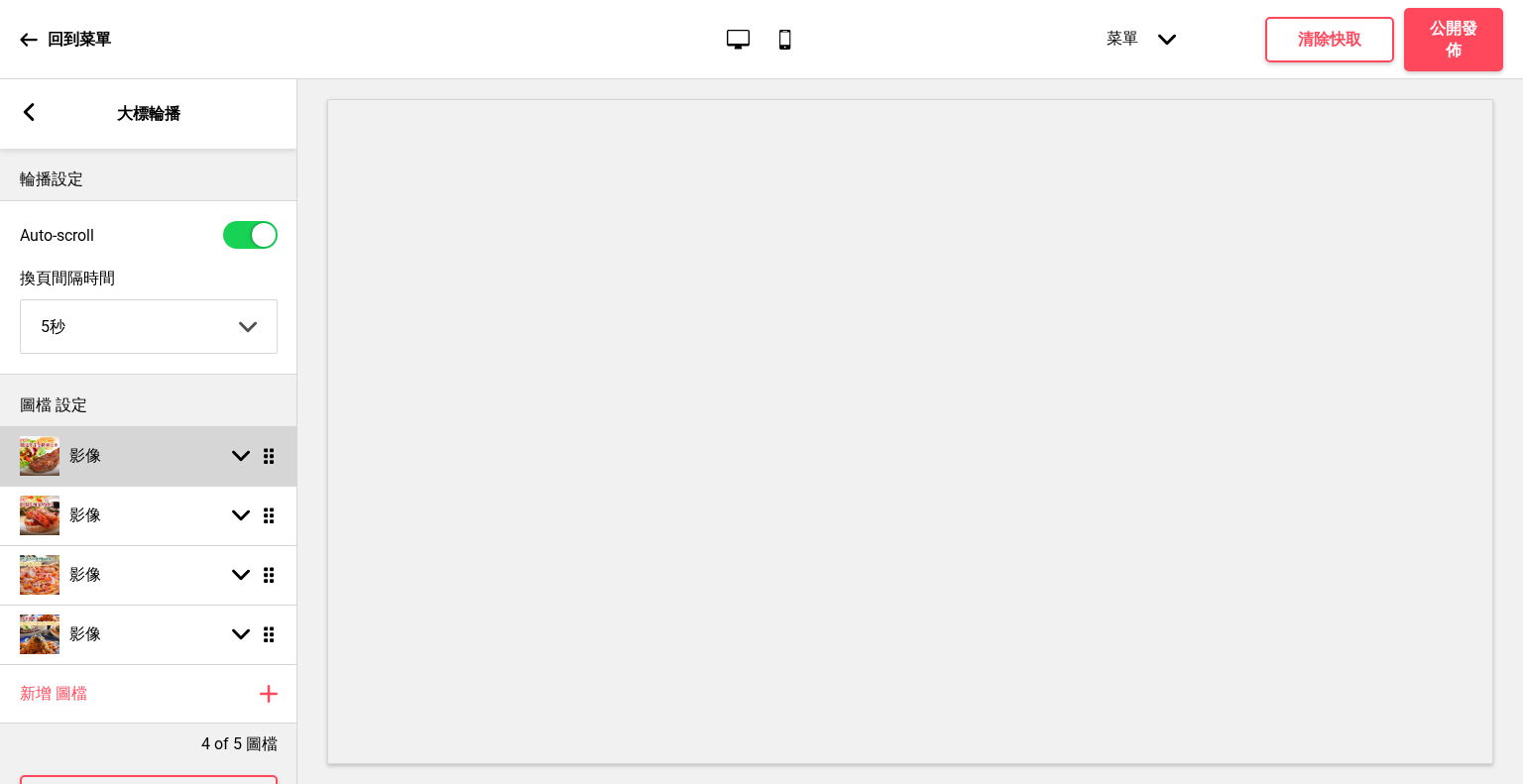 select on "right" 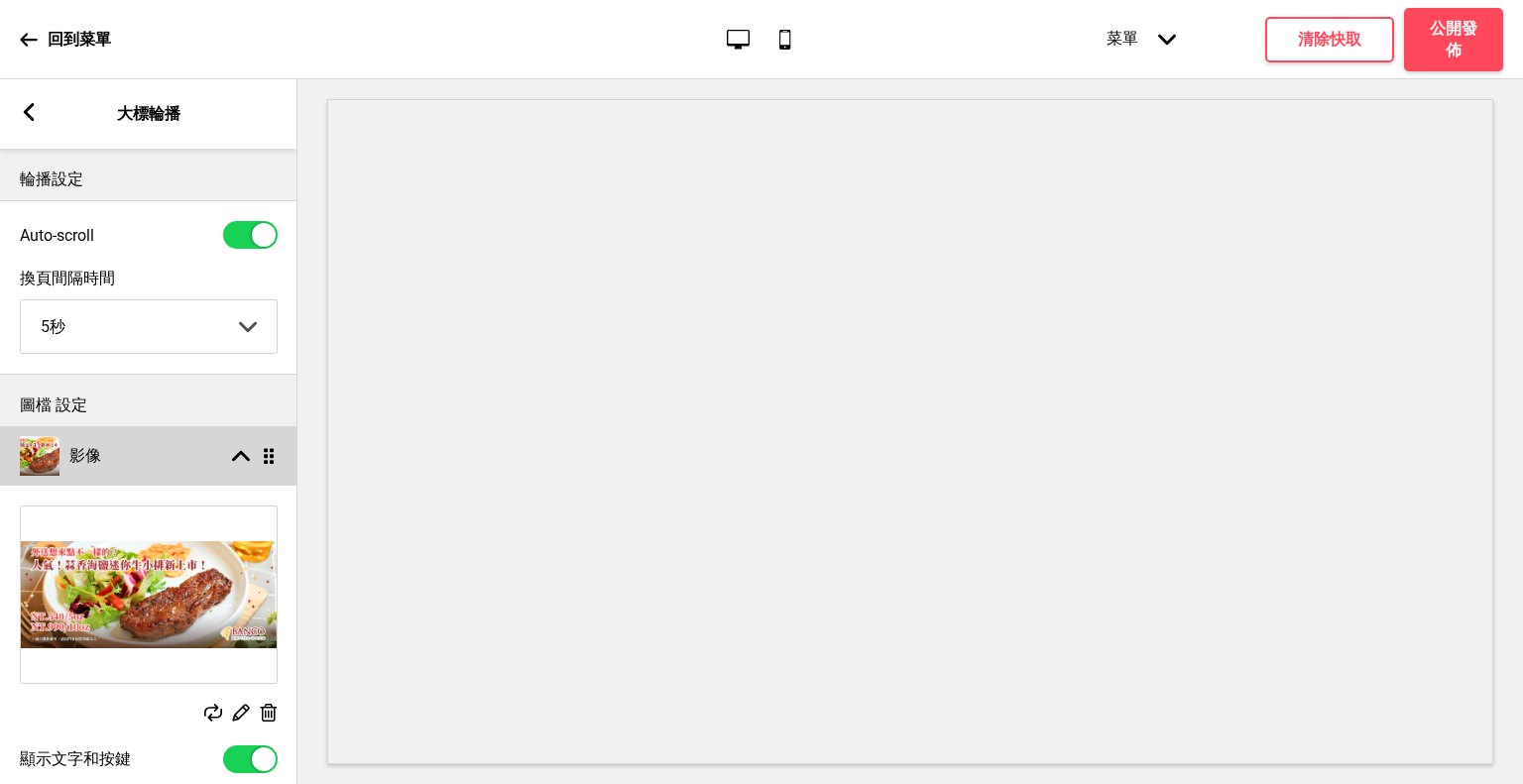 click on "影像 箭頭up 拖曳" at bounding box center (149, 456) 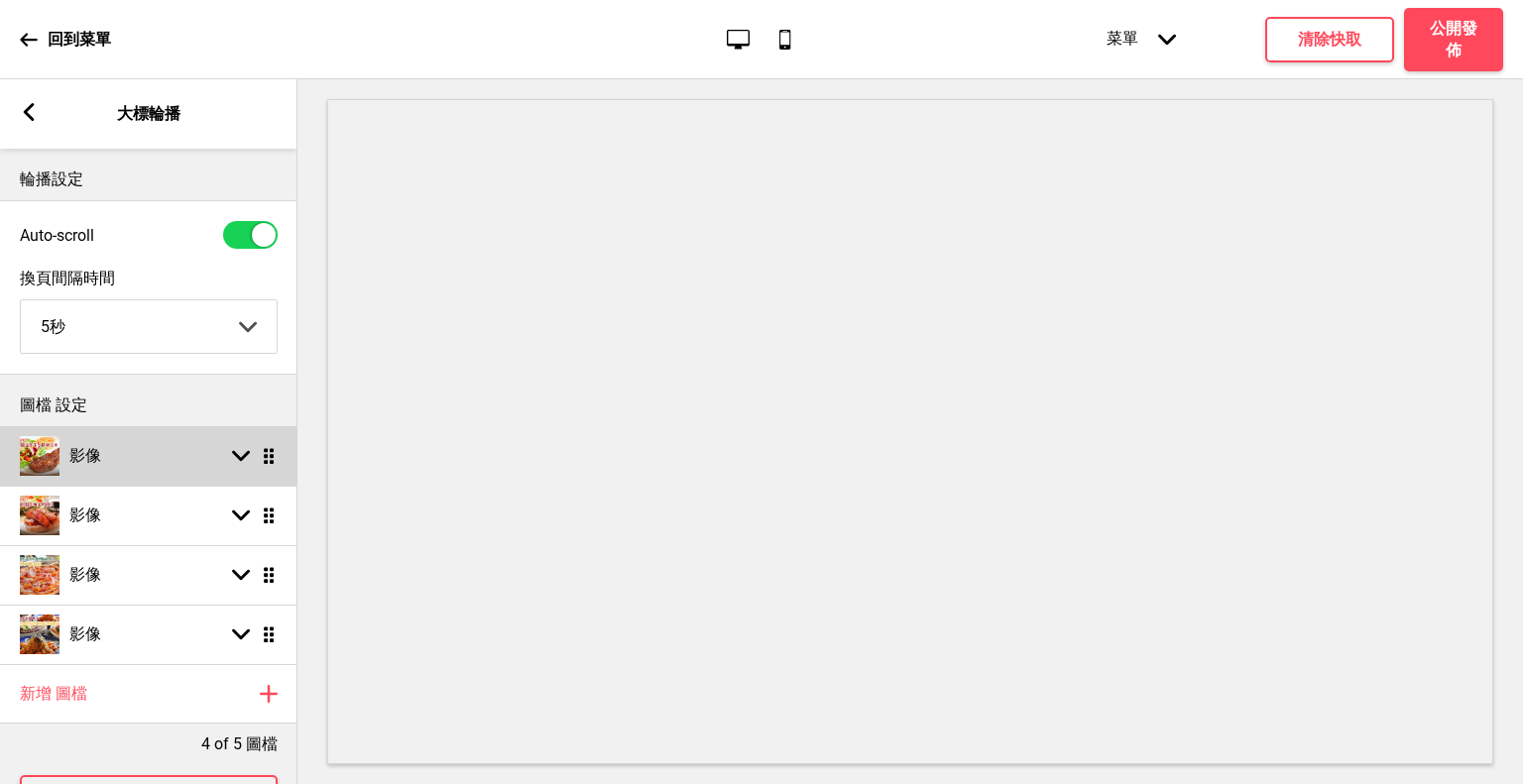 click on "影像" at bounding box center [85, 456] 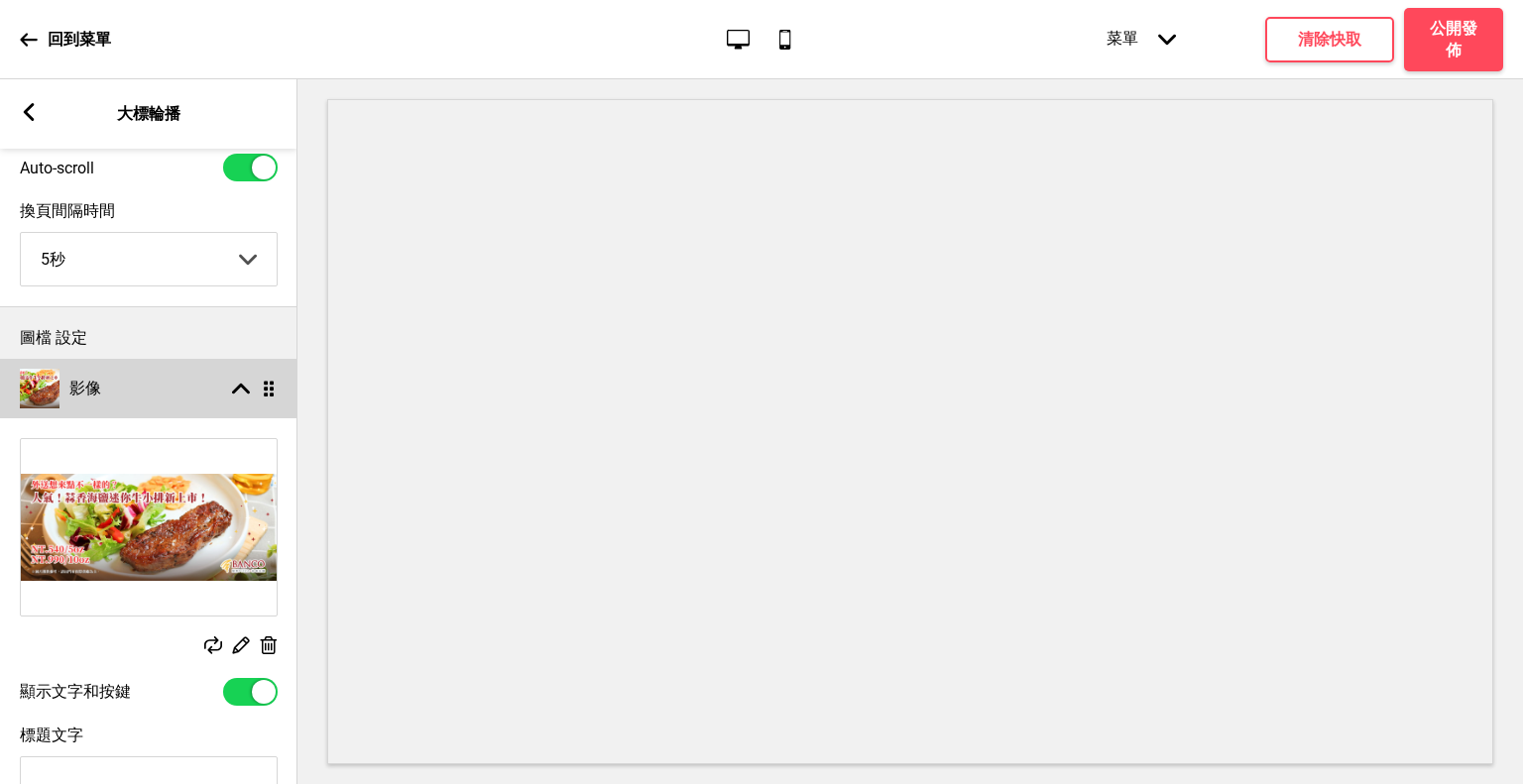 scroll, scrollTop: 198, scrollLeft: 0, axis: vertical 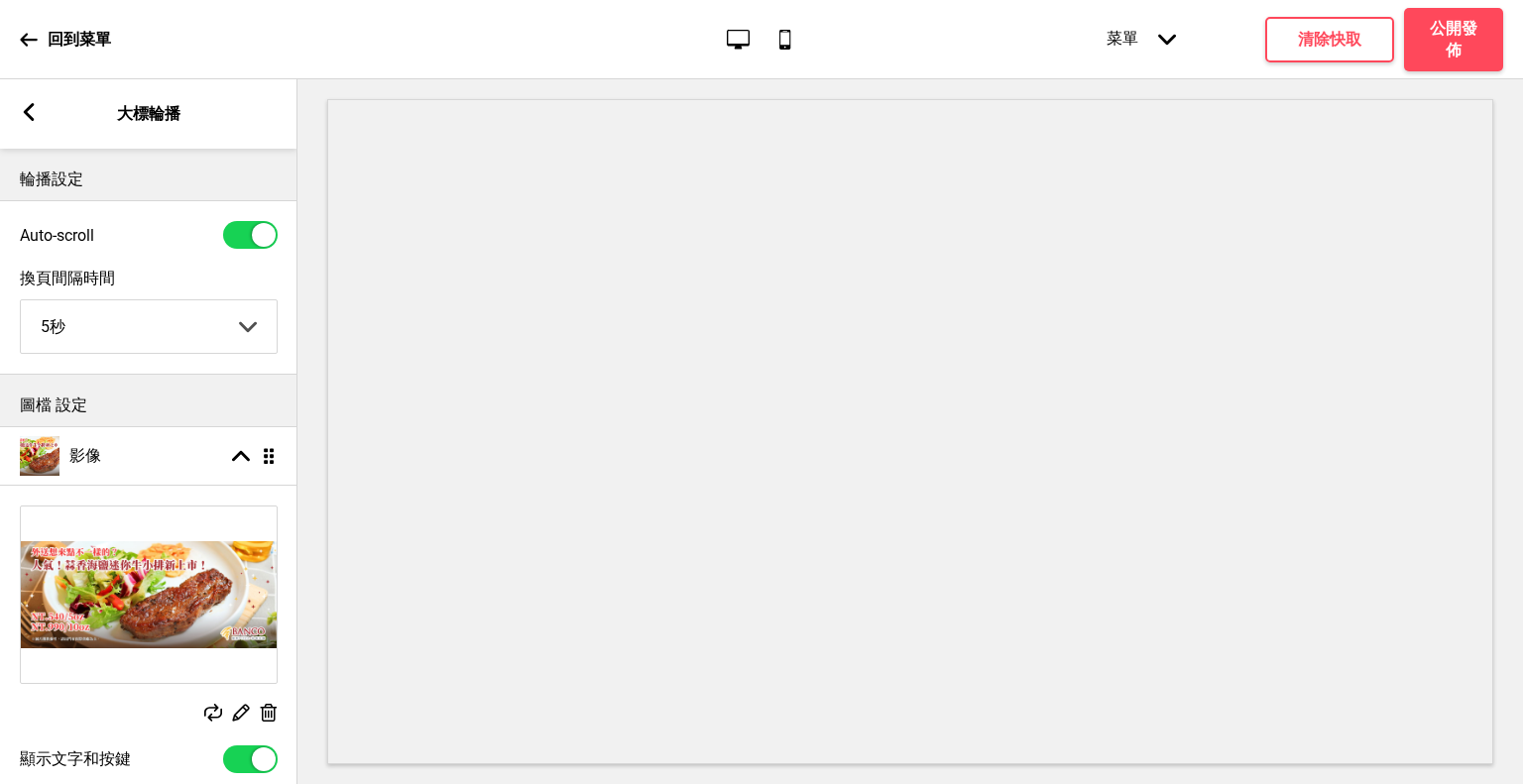 click 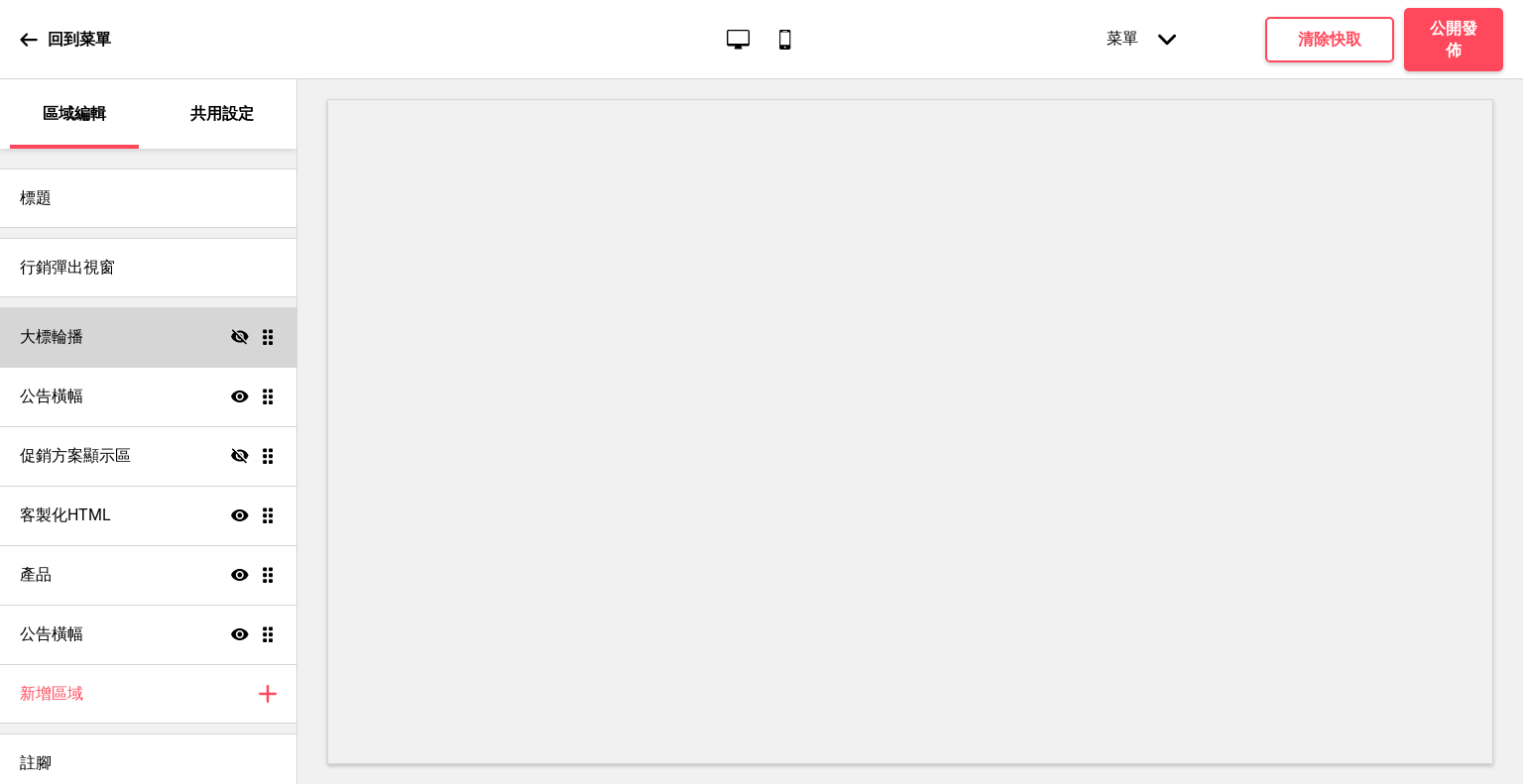 click 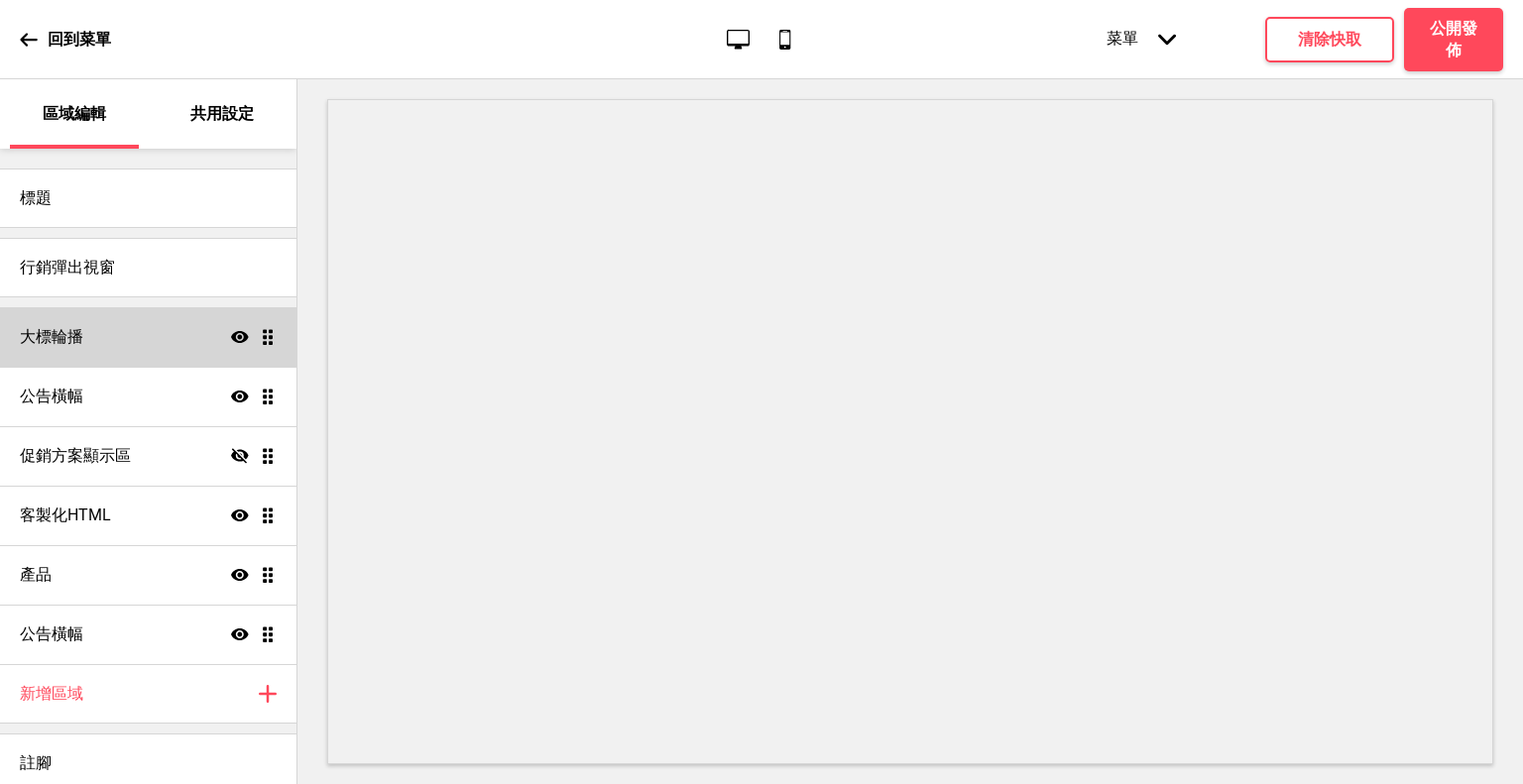 click on "大標輪播 顯示 拖曳" at bounding box center (148, 337) 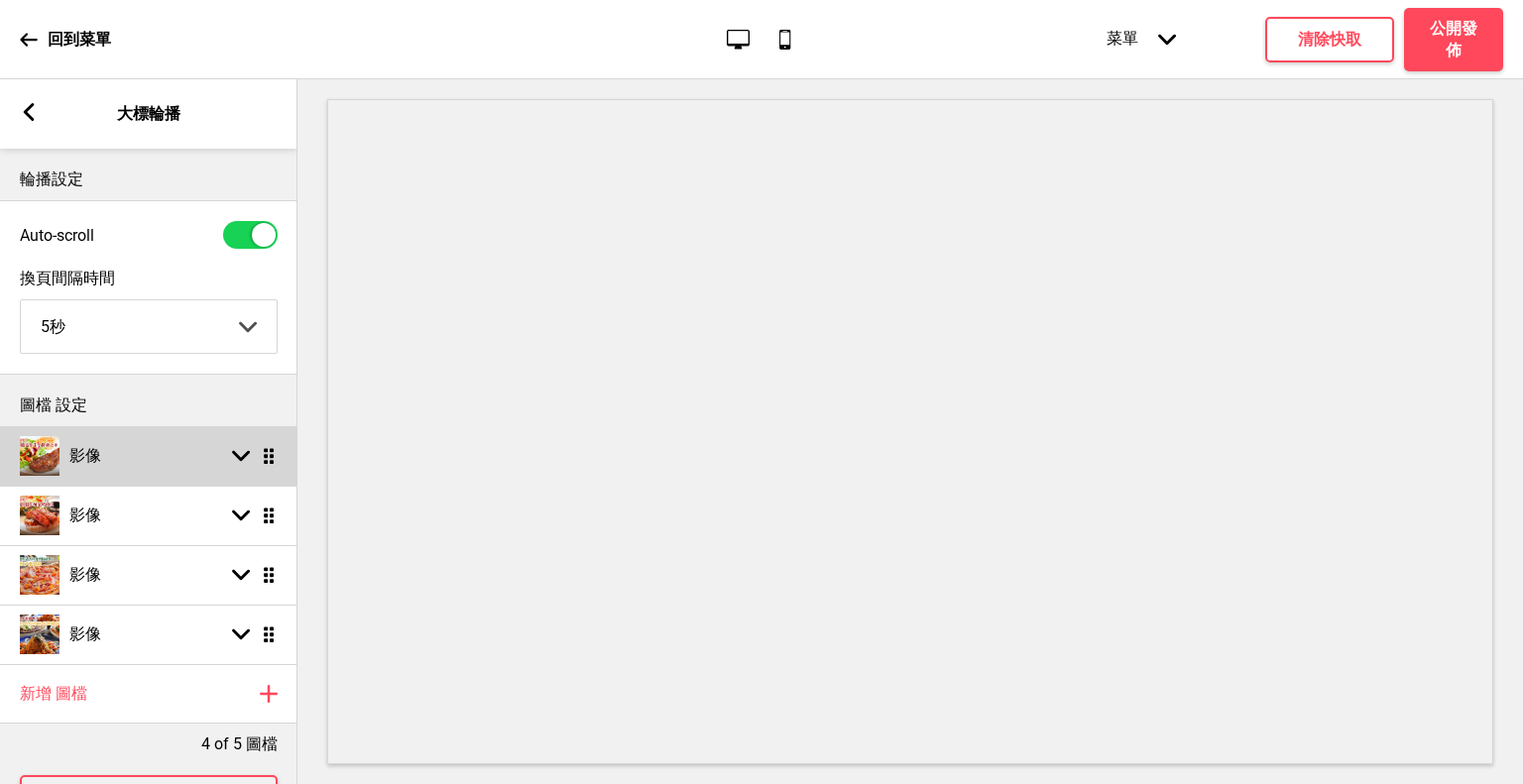 click on "影像 箭頭down 拖曳" at bounding box center (149, 456) 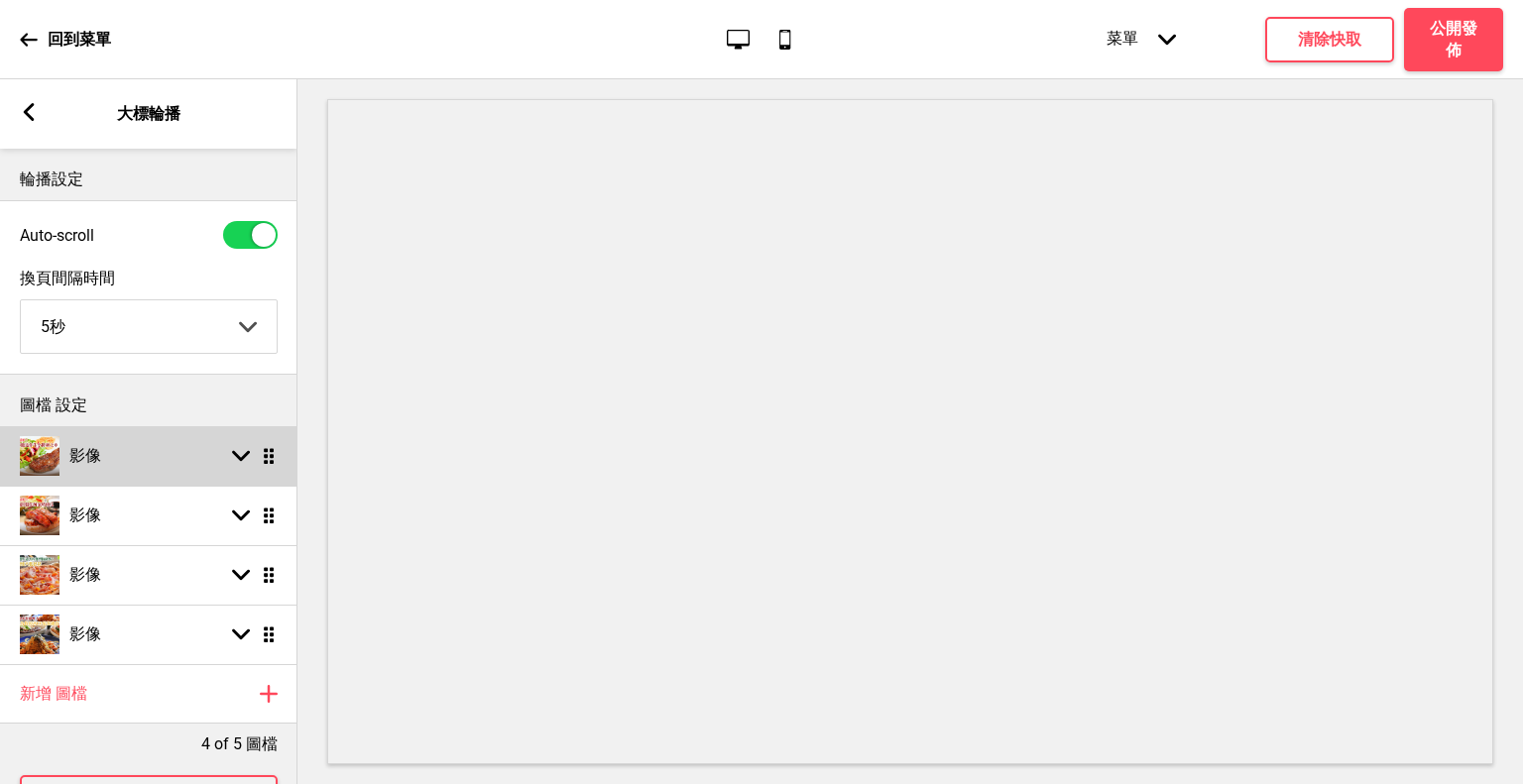select on "right" 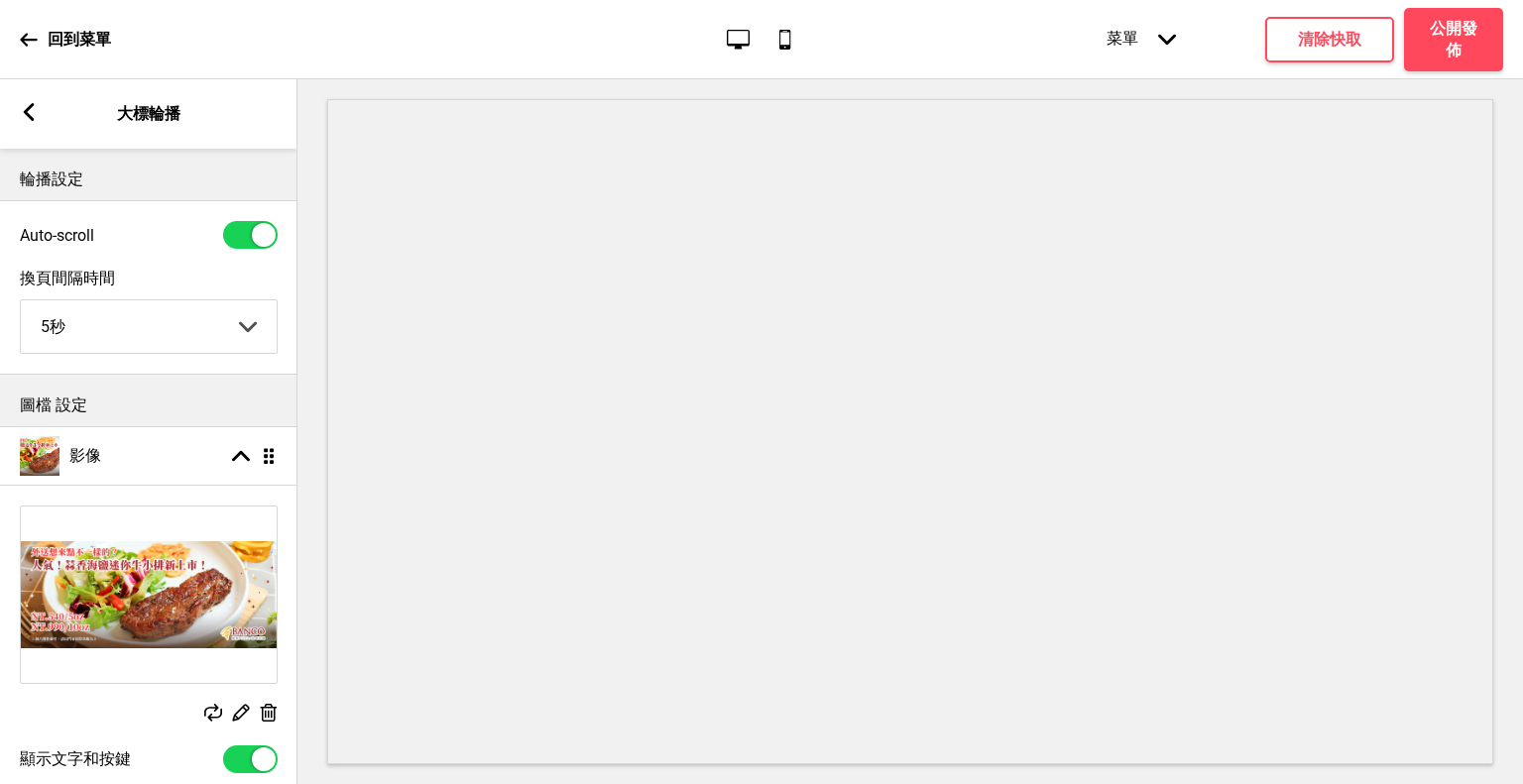 click at bounding box center [149, 595] 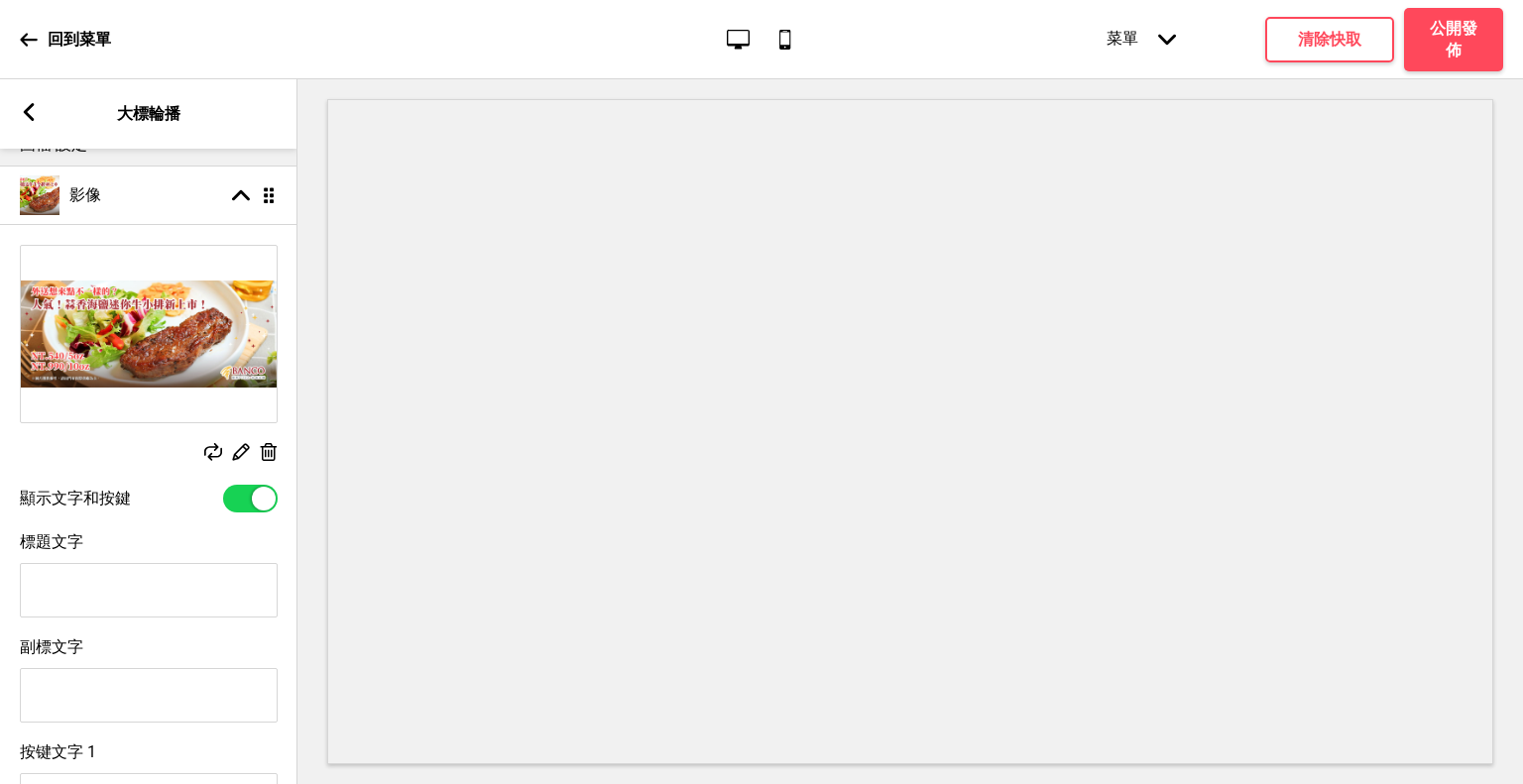 scroll, scrollTop: 297, scrollLeft: 0, axis: vertical 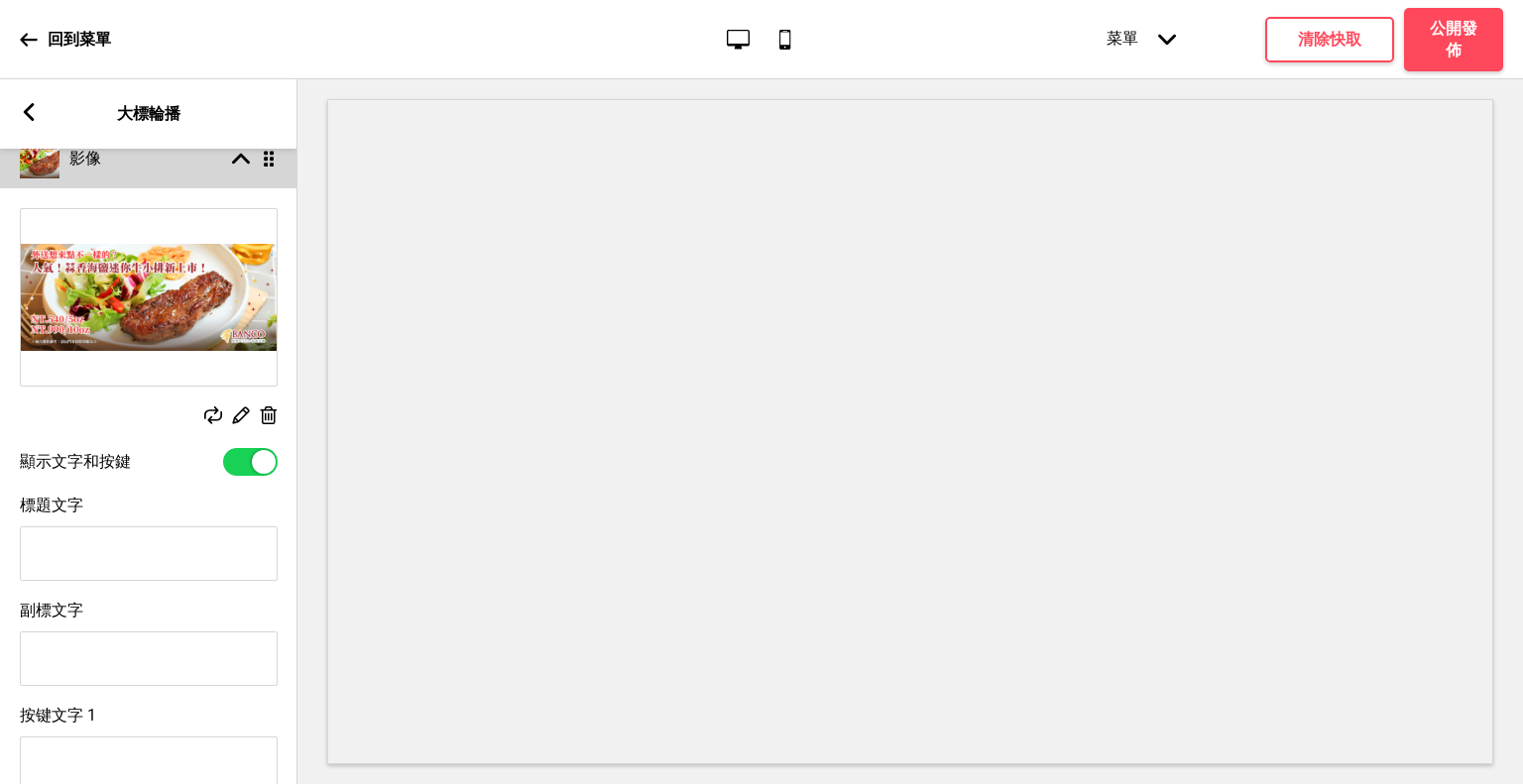 click 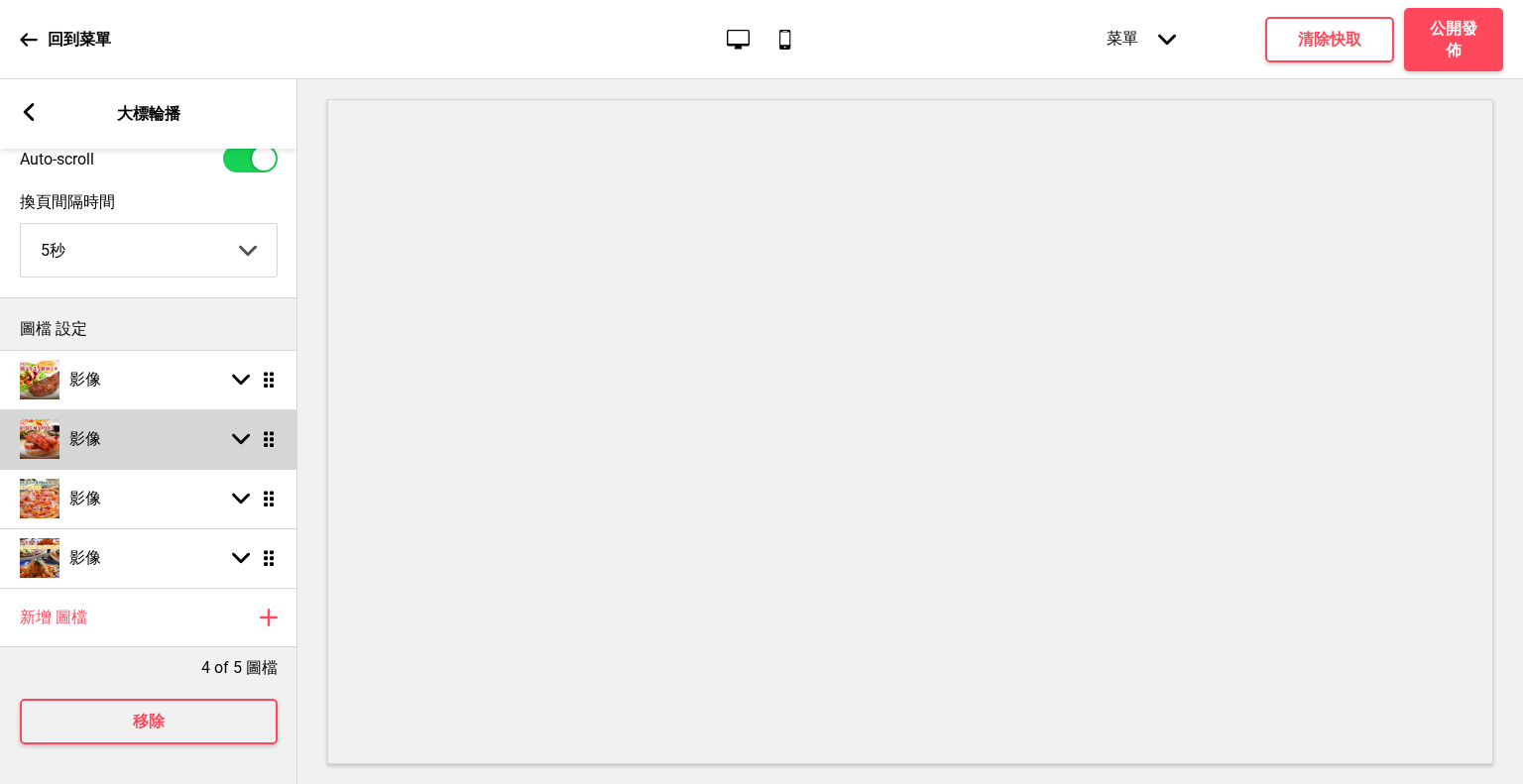click on "影像 箭頭down 拖曳" at bounding box center (149, 439) 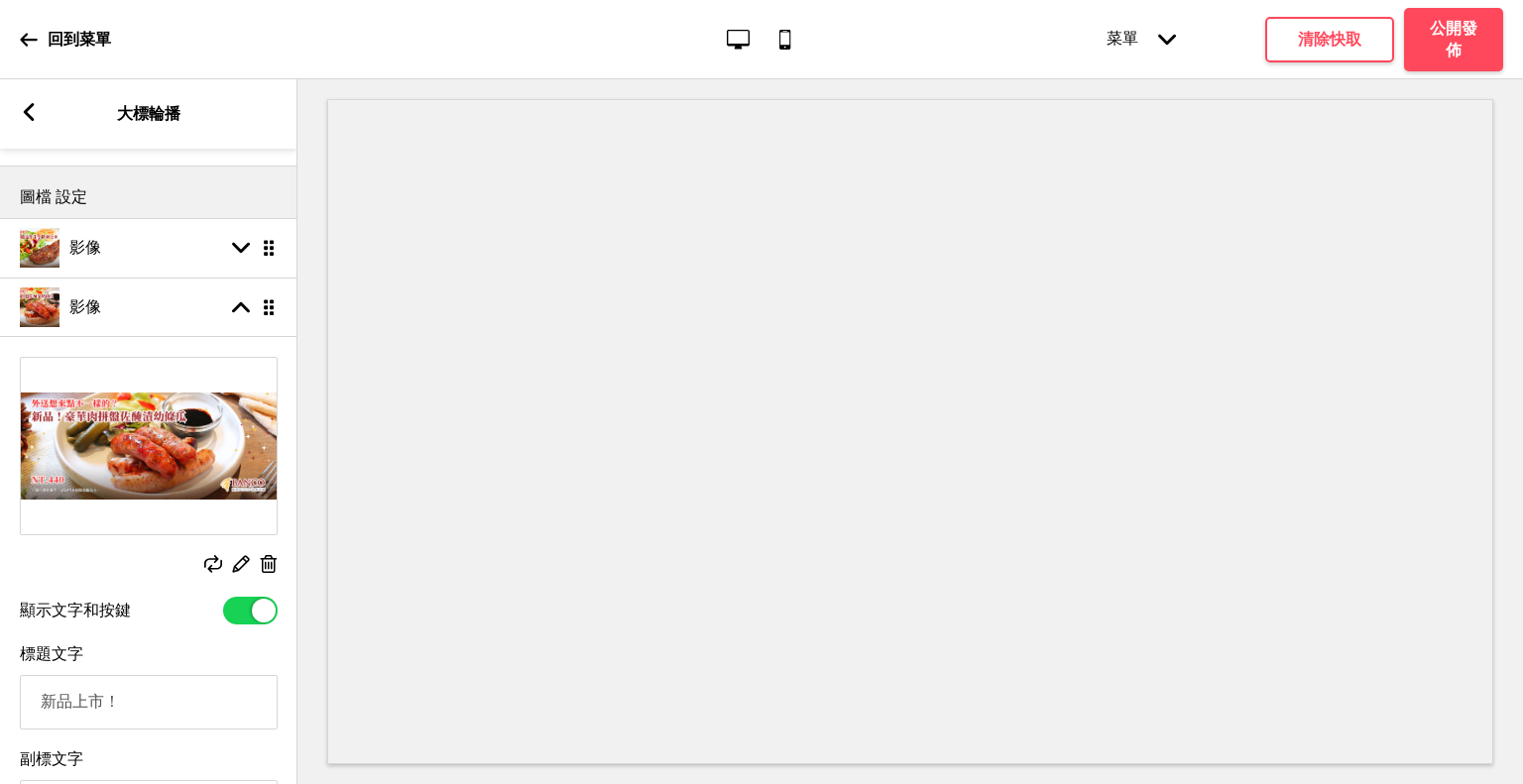 scroll, scrollTop: 99, scrollLeft: 0, axis: vertical 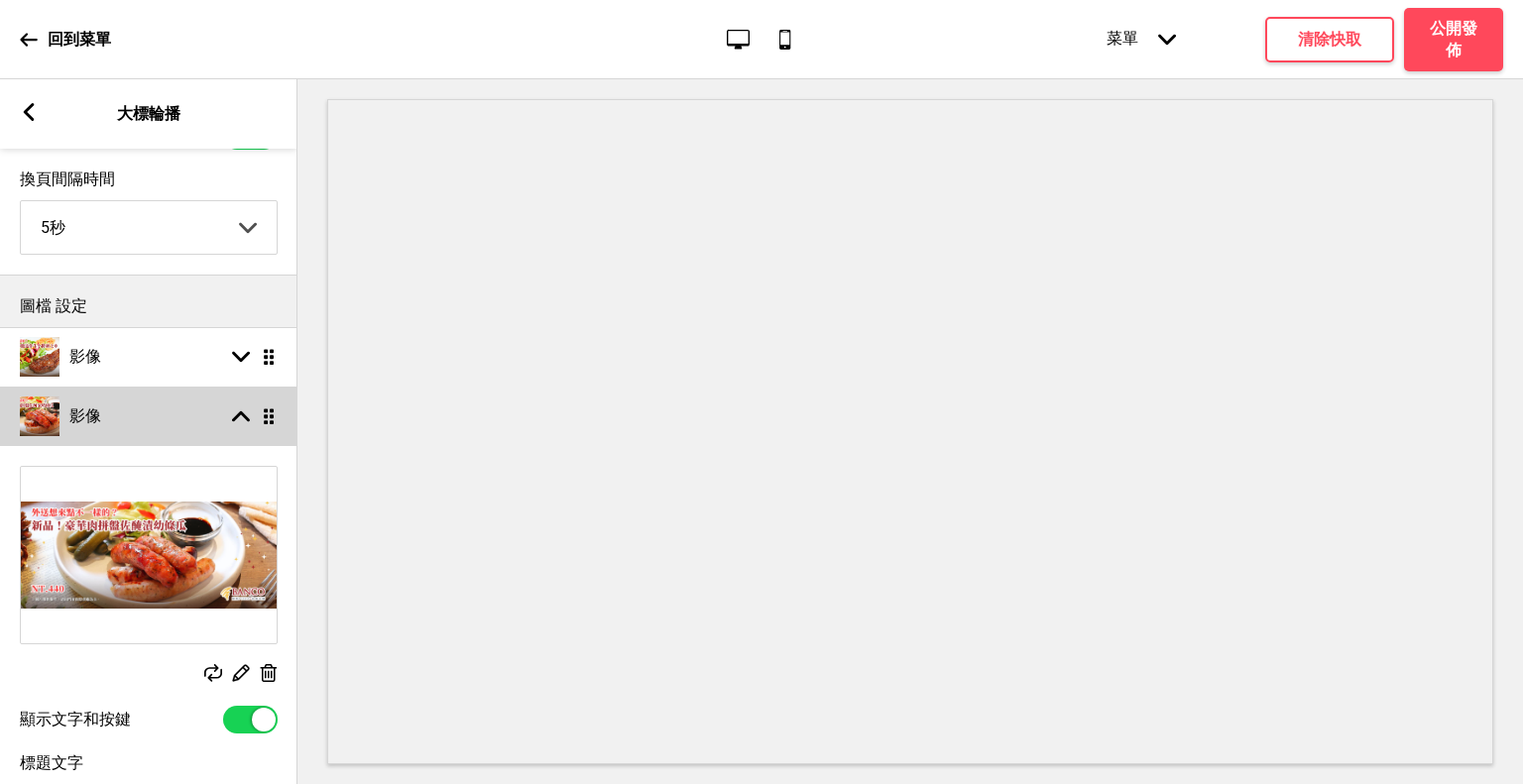 click 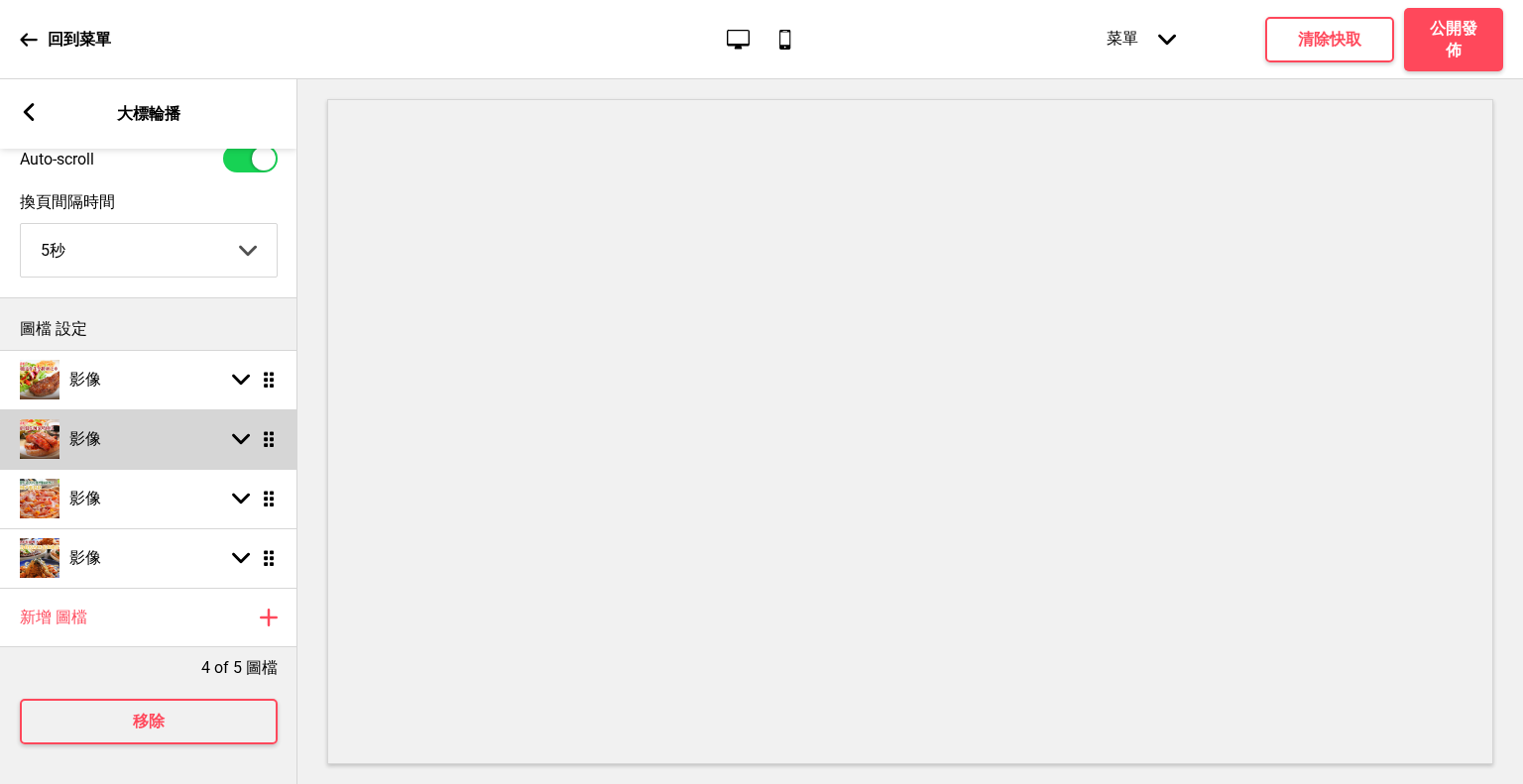 scroll, scrollTop: 91, scrollLeft: 0, axis: vertical 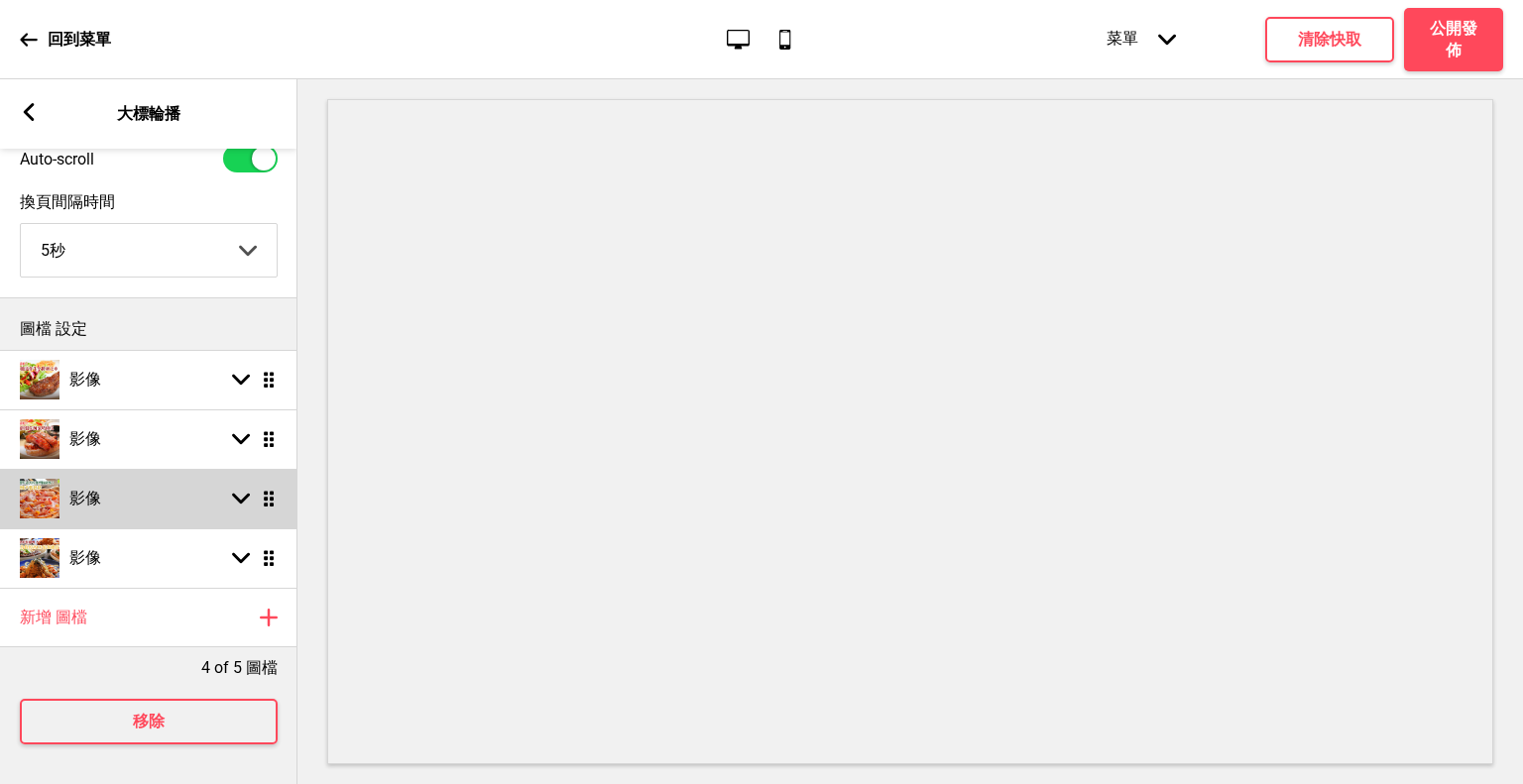 click at bounding box center (40, 499) 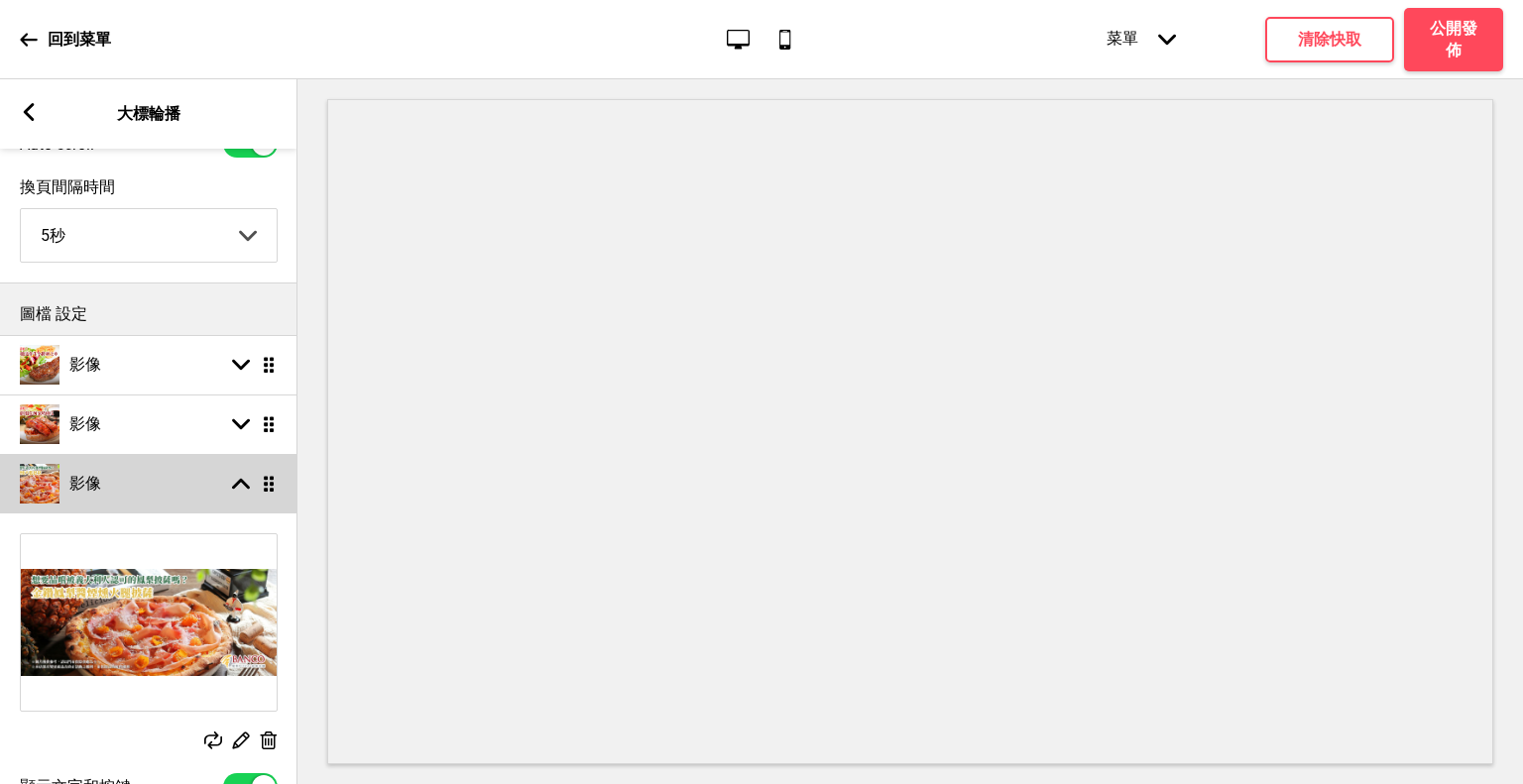scroll, scrollTop: 99, scrollLeft: 0, axis: vertical 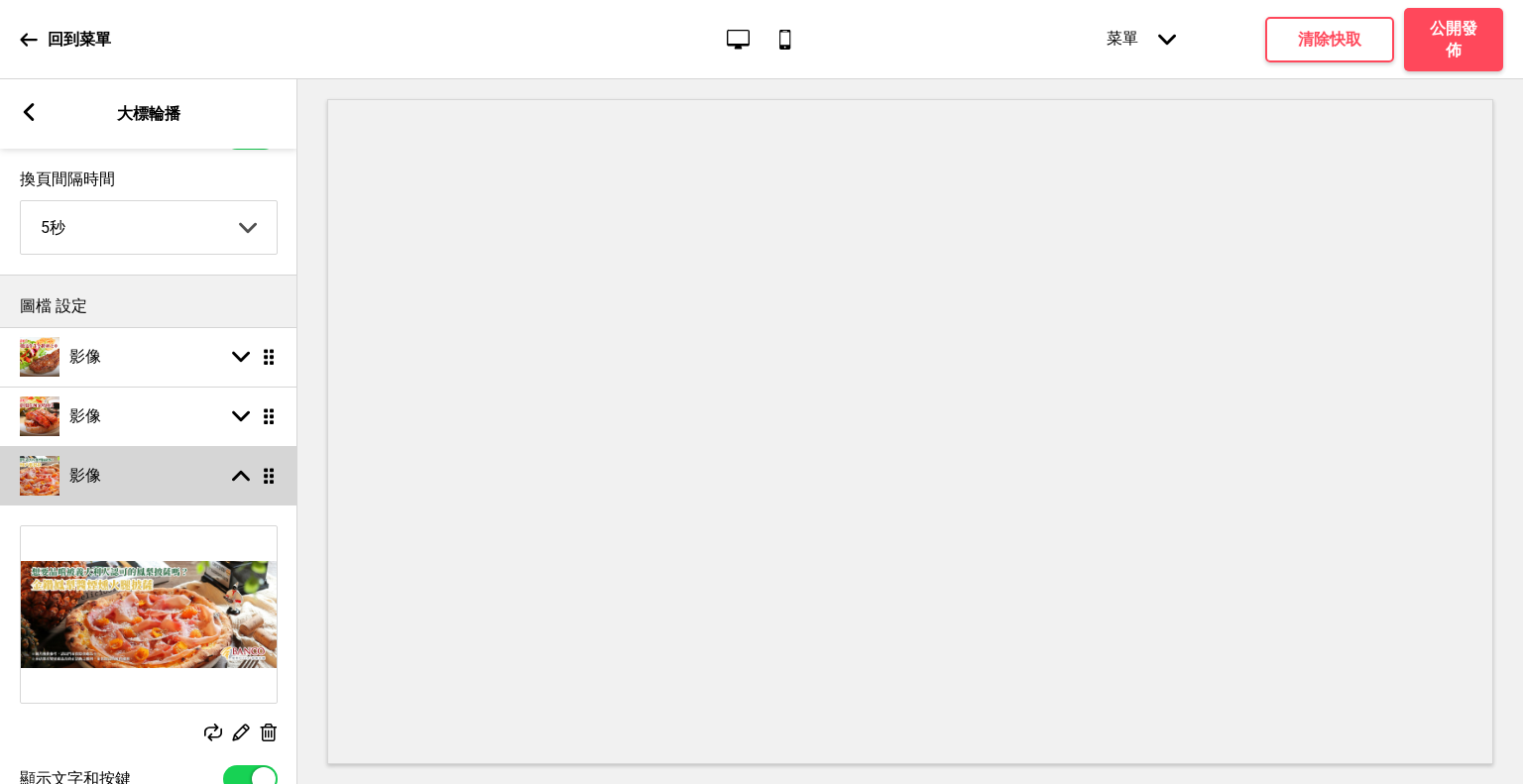 click 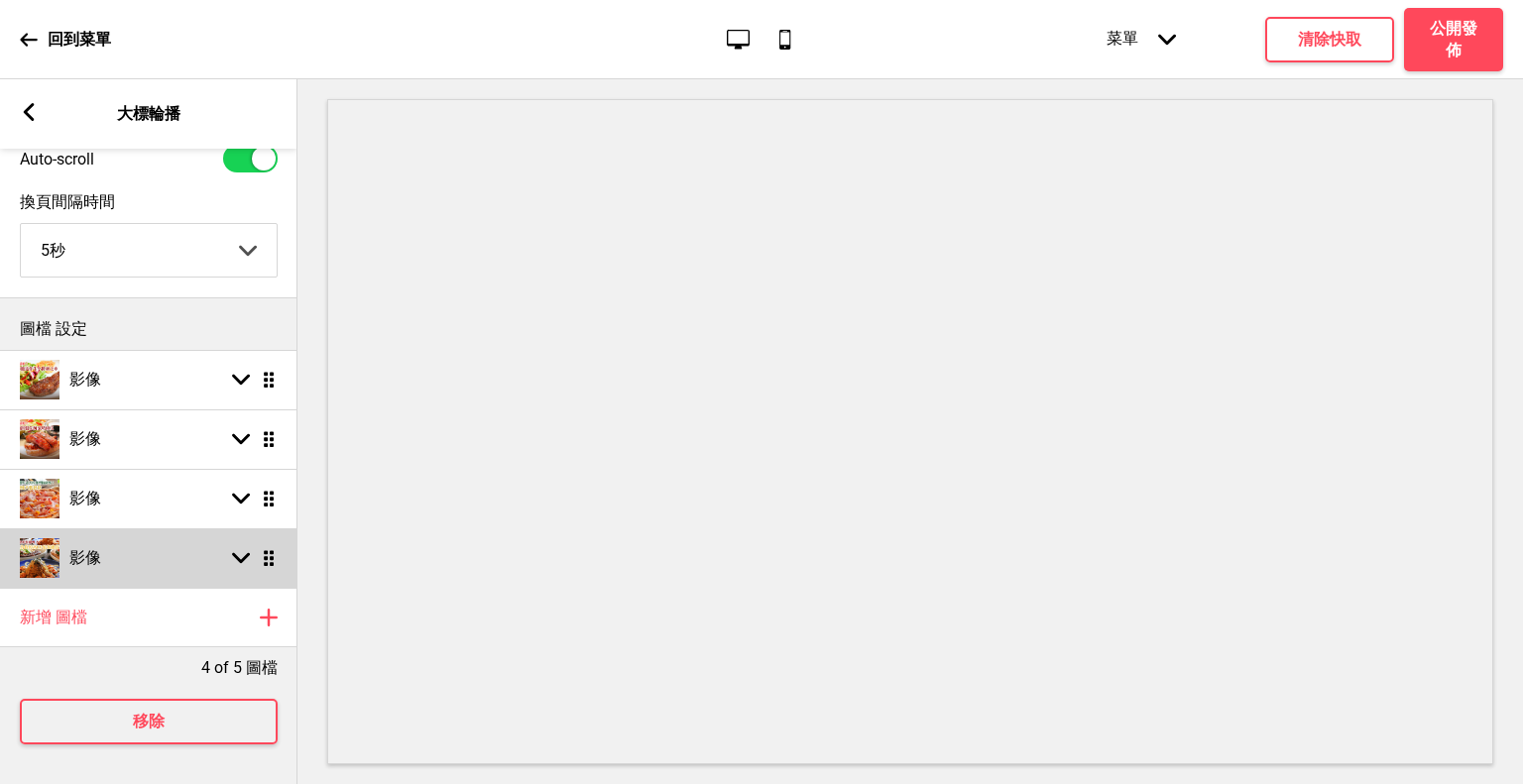 scroll, scrollTop: 91, scrollLeft: 0, axis: vertical 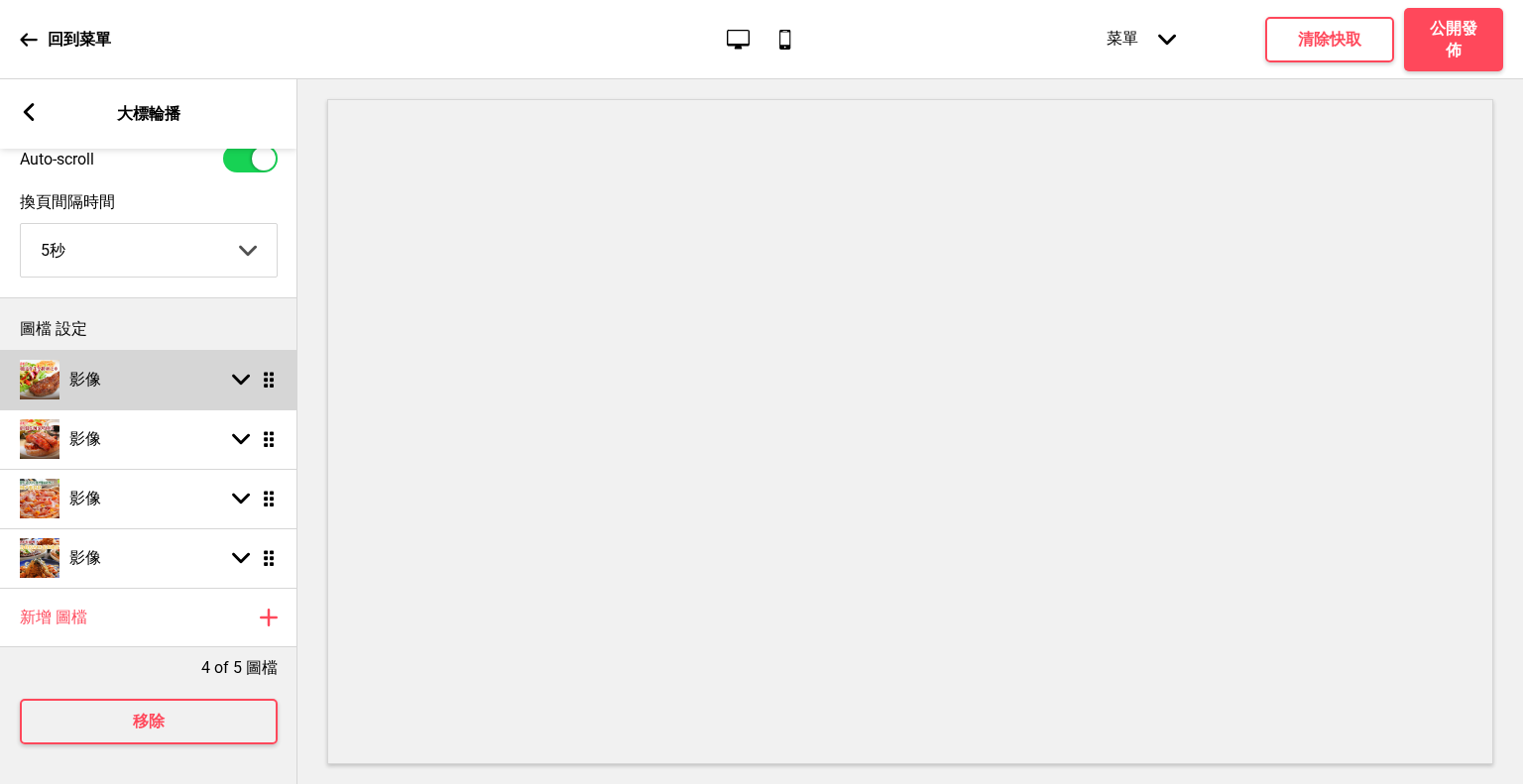 click on "影像 箭頭down 拖曳" at bounding box center (149, 380) 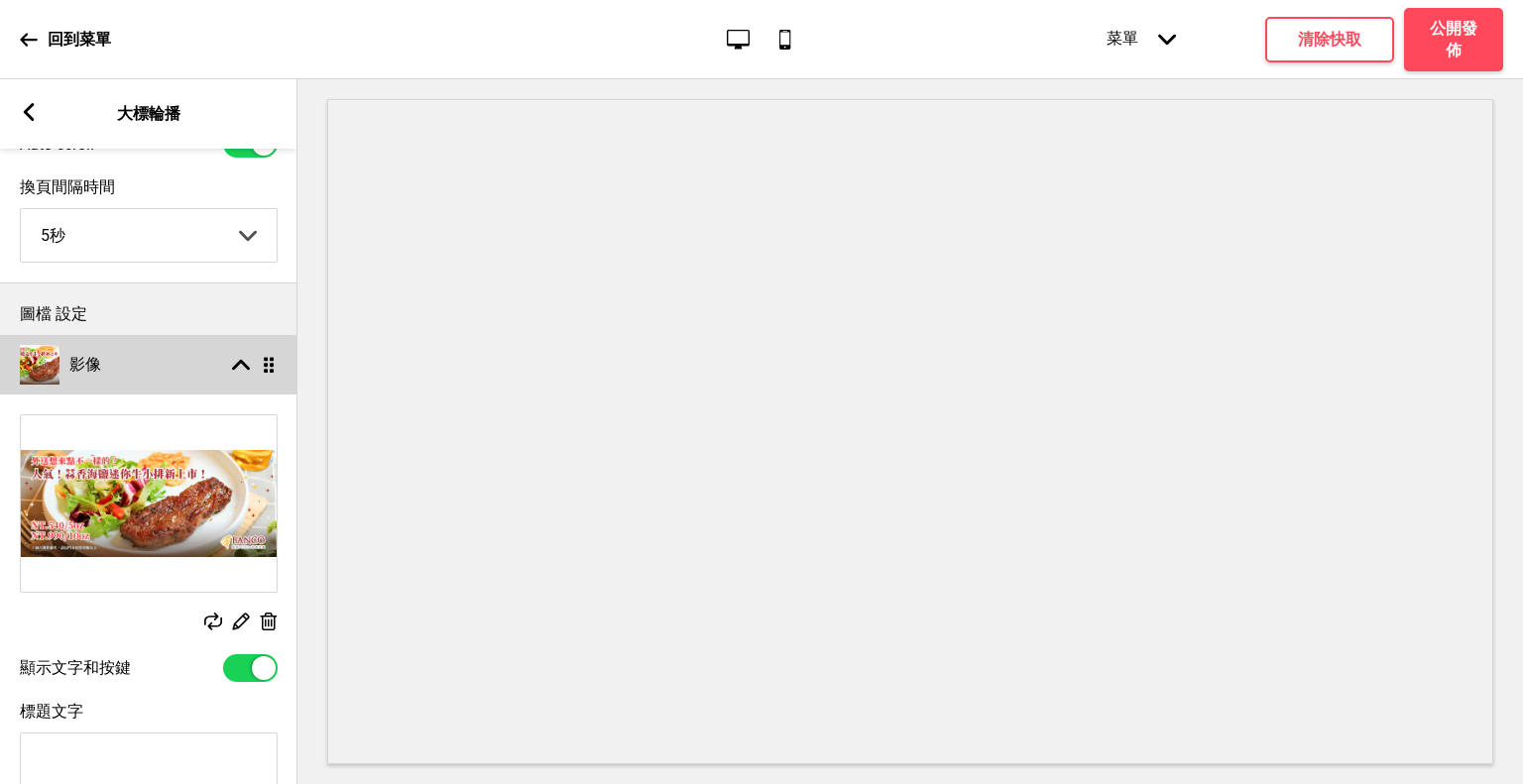 scroll, scrollTop: 99, scrollLeft: 0, axis: vertical 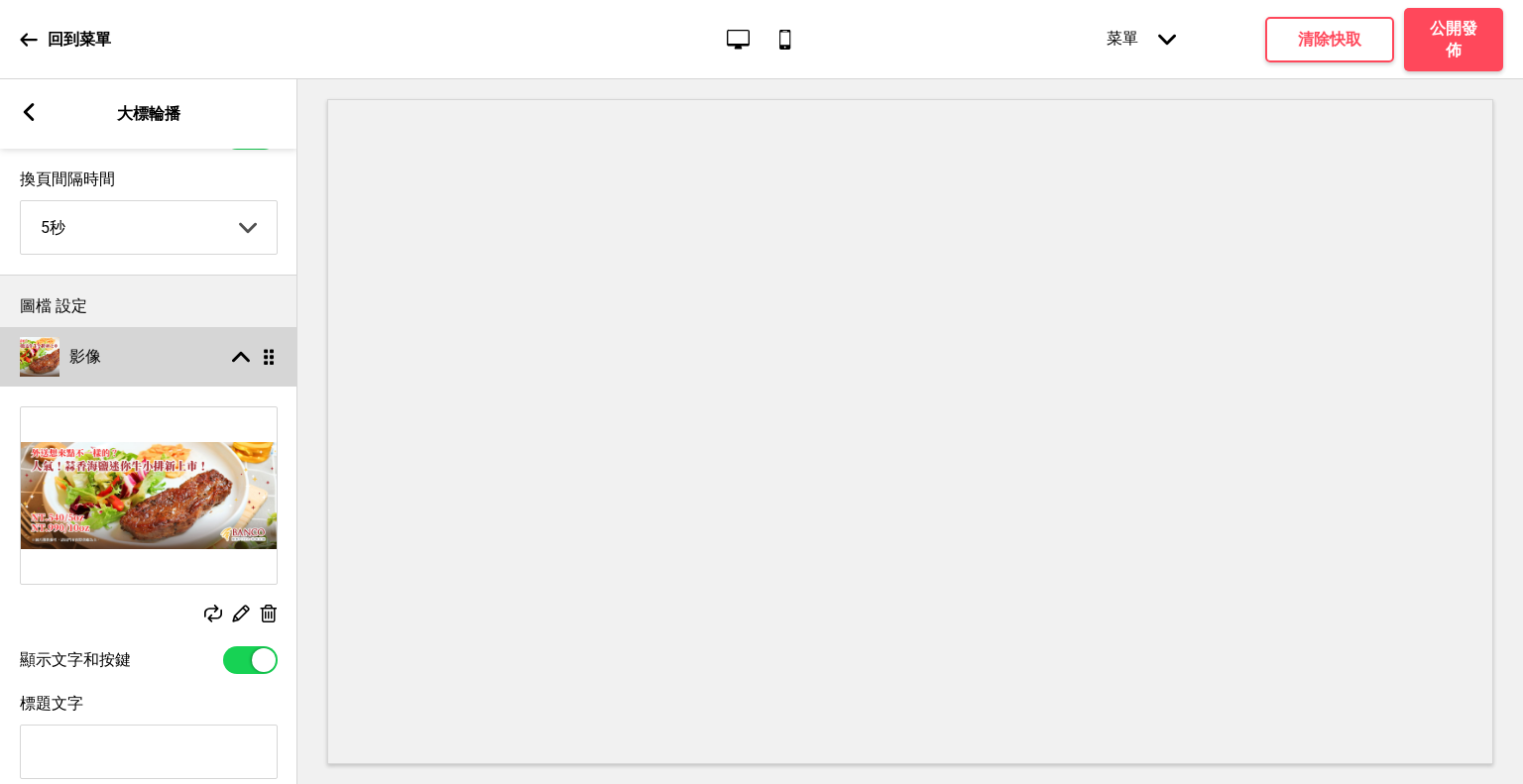 click 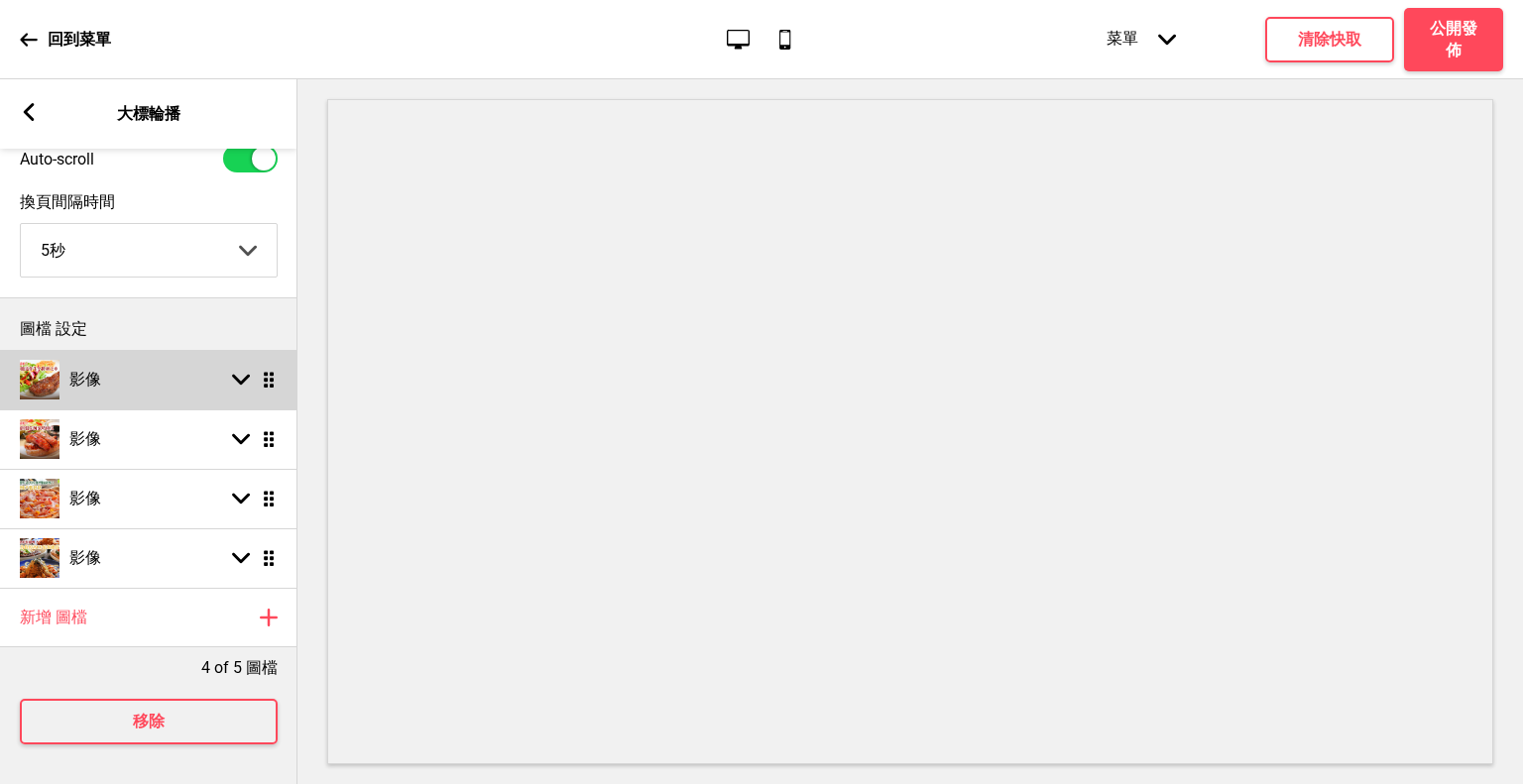 scroll, scrollTop: 91, scrollLeft: 0, axis: vertical 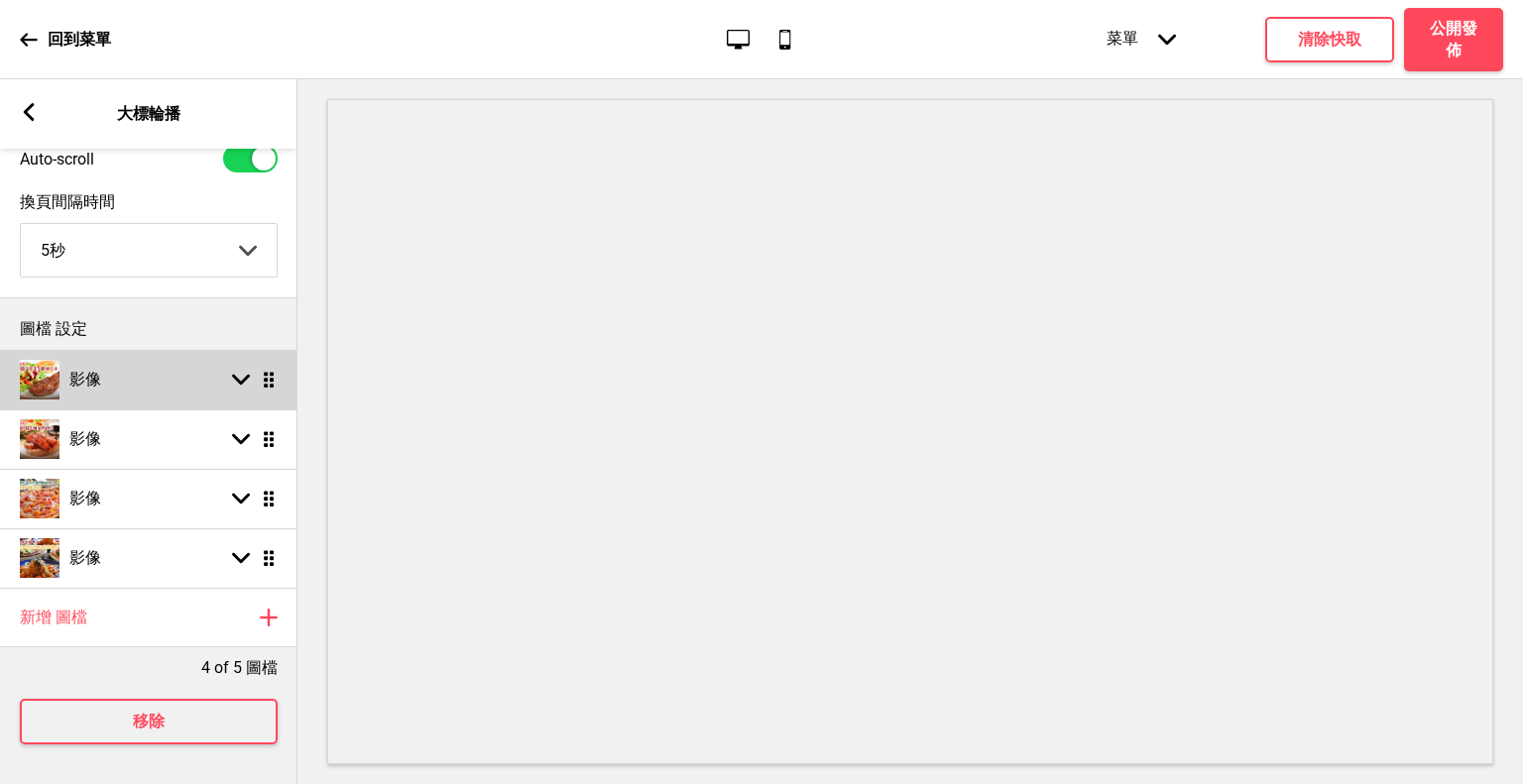 click on "箭頭down 拖曳" at bounding box center (250, 380) 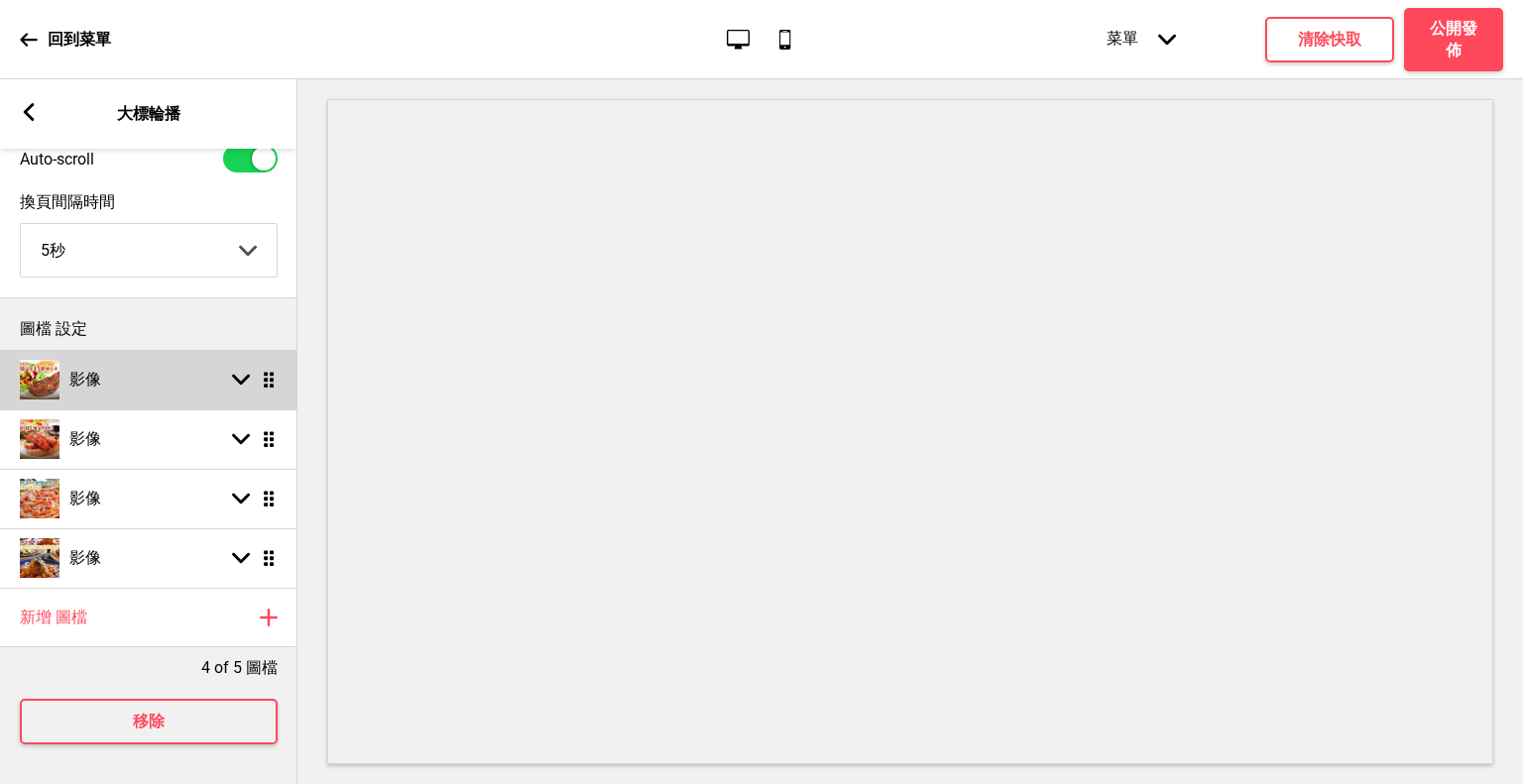 scroll, scrollTop: 99, scrollLeft: 0, axis: vertical 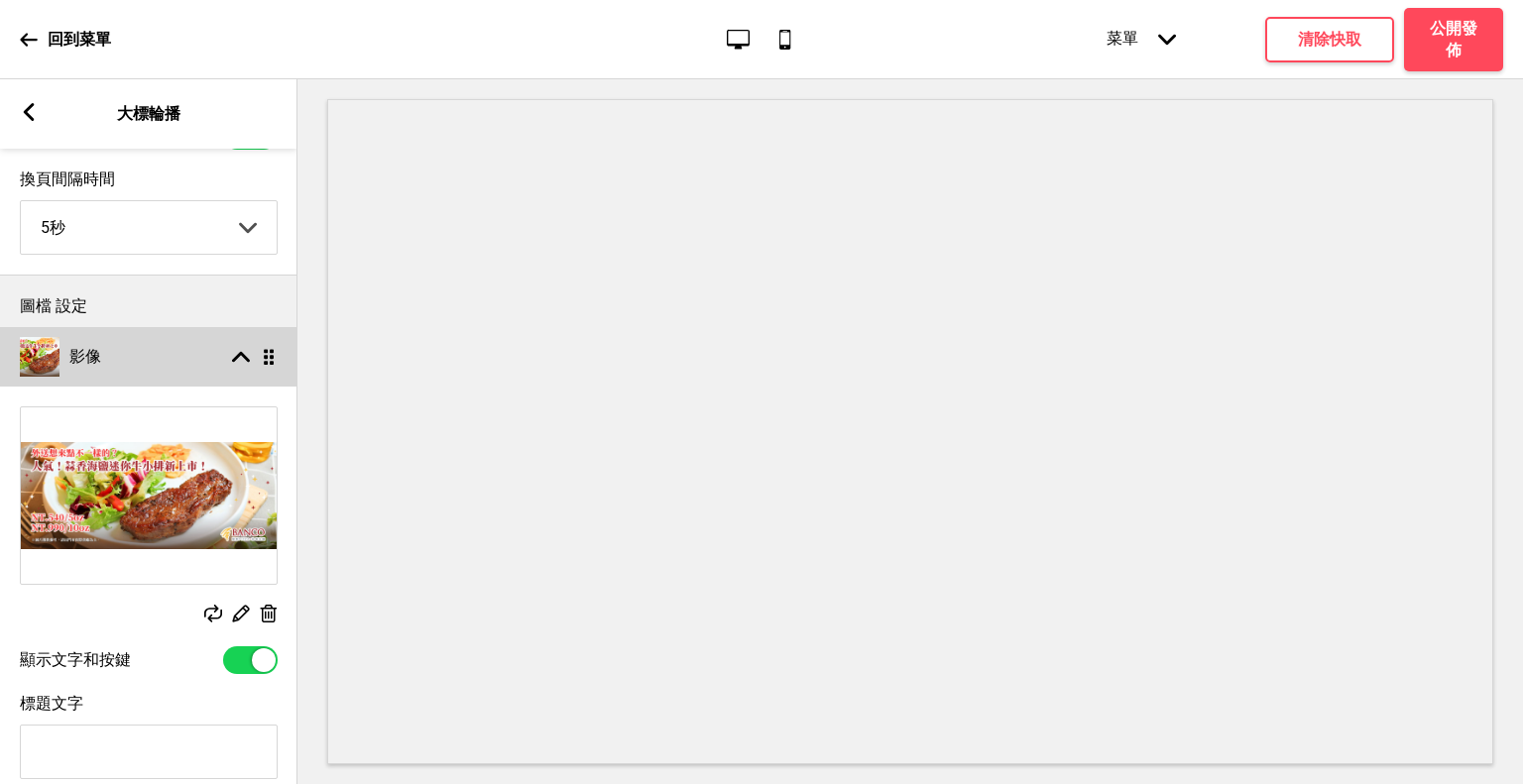 click 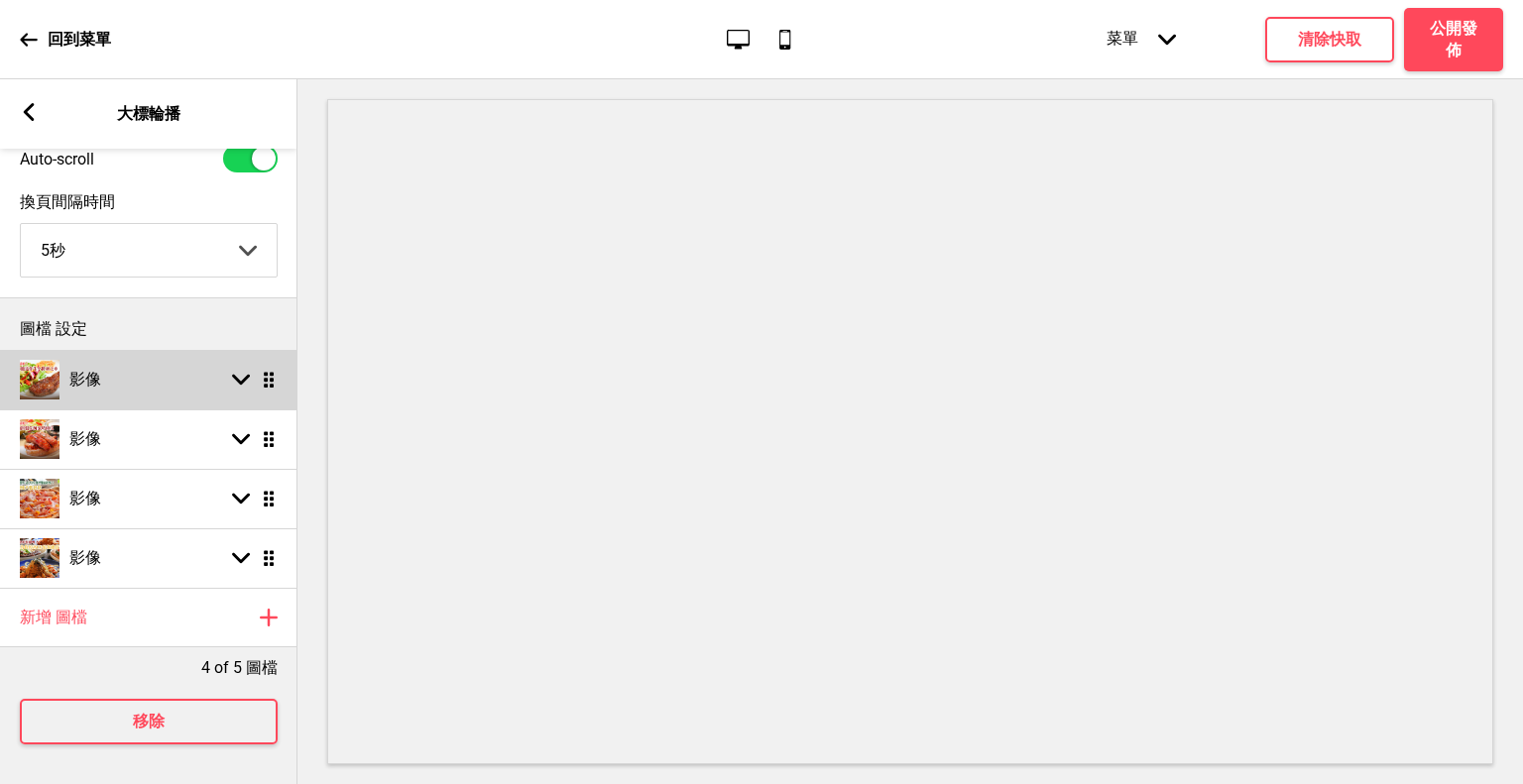 scroll, scrollTop: 91, scrollLeft: 0, axis: vertical 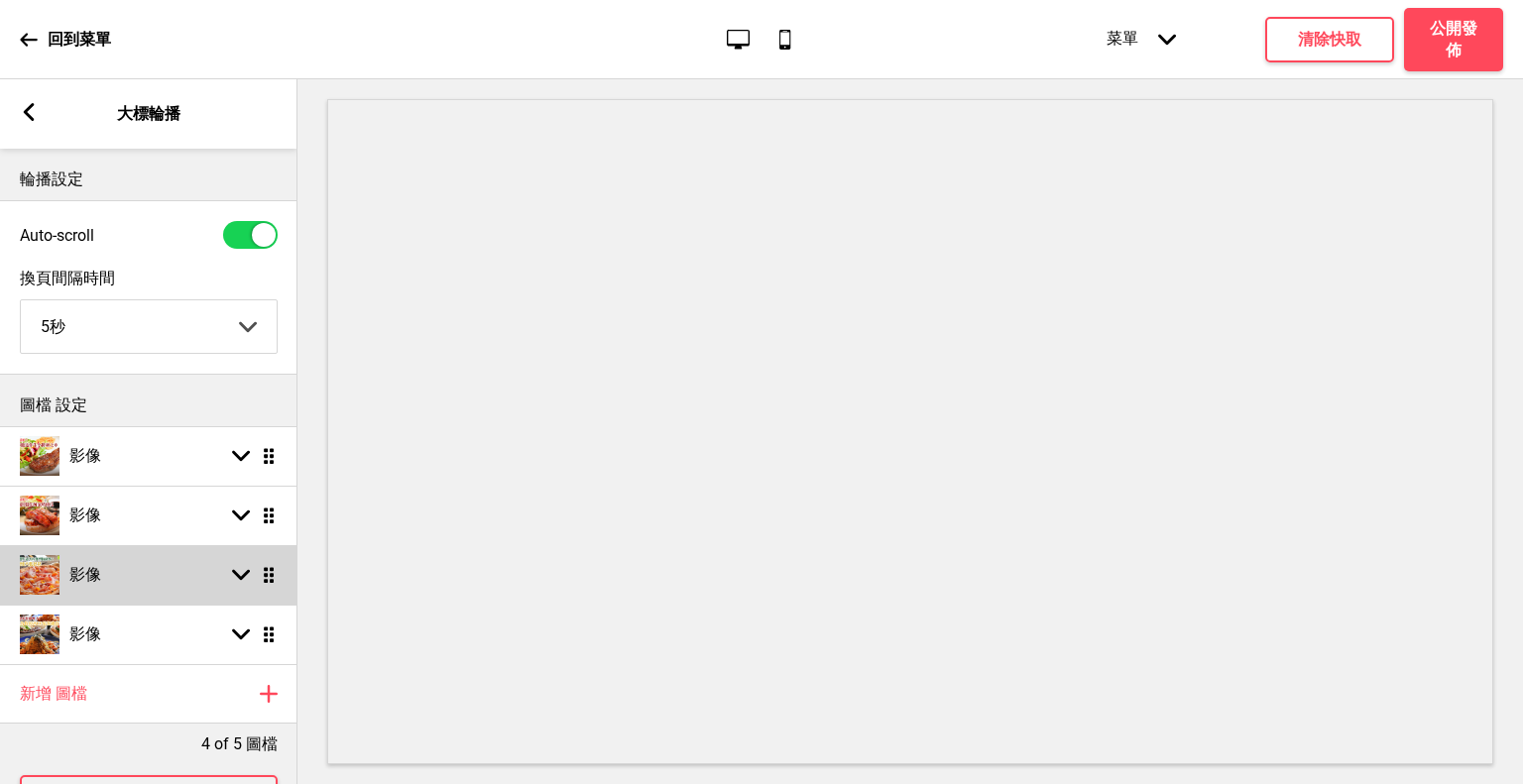 click on "影像 箭頭down 拖曳" at bounding box center (149, 575) 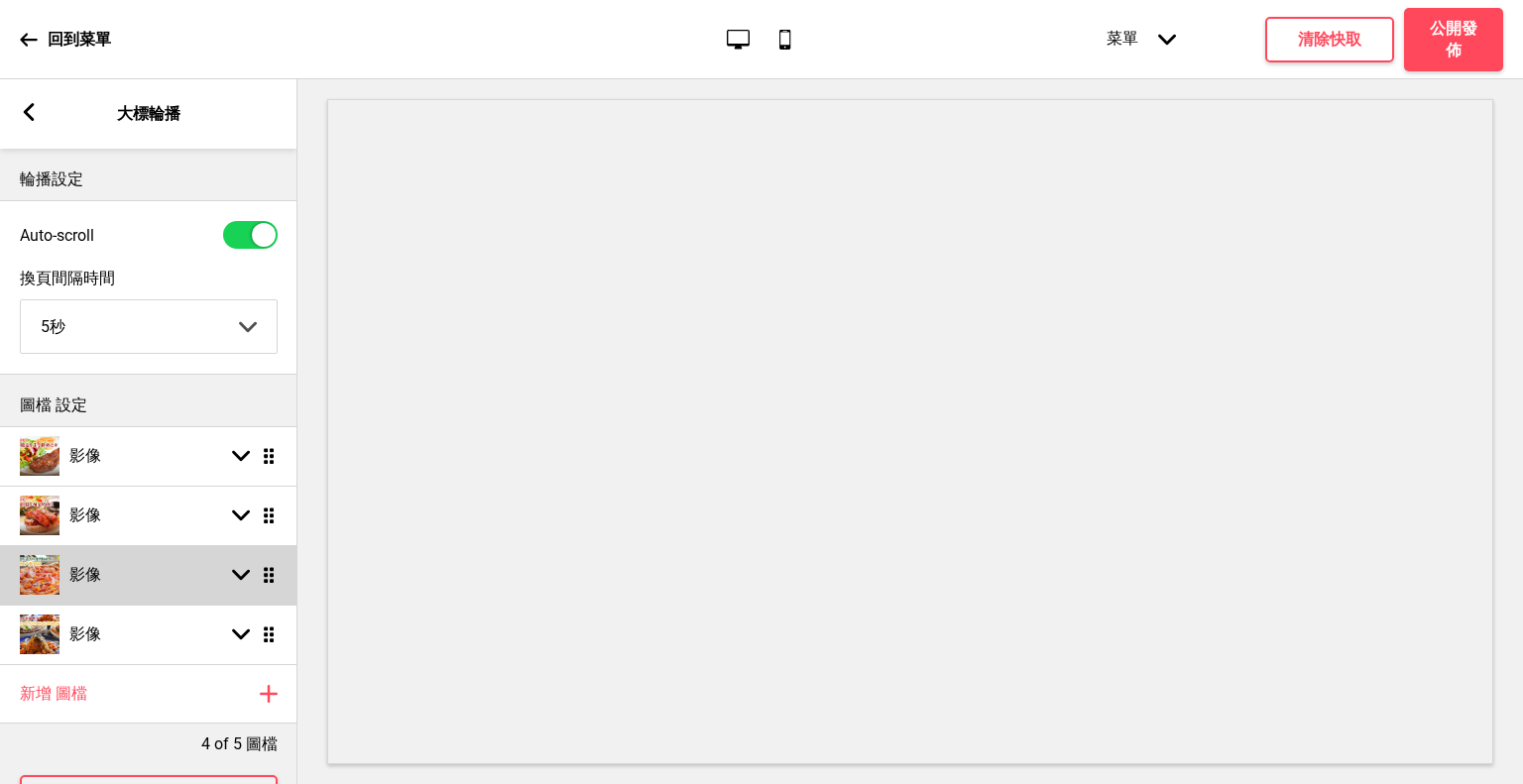 select on "right" 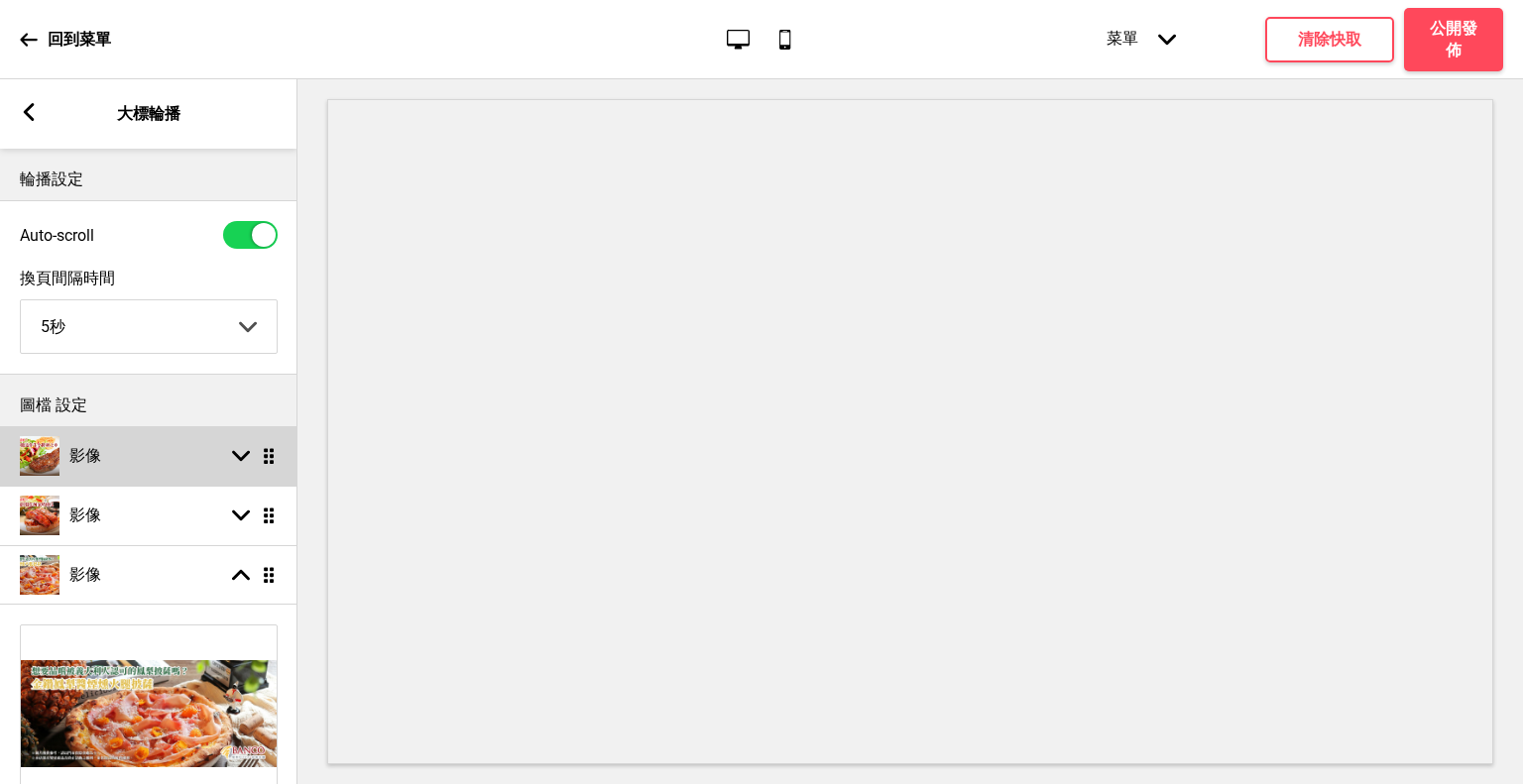 click on "影像 箭頭down 拖曳" at bounding box center [149, 456] 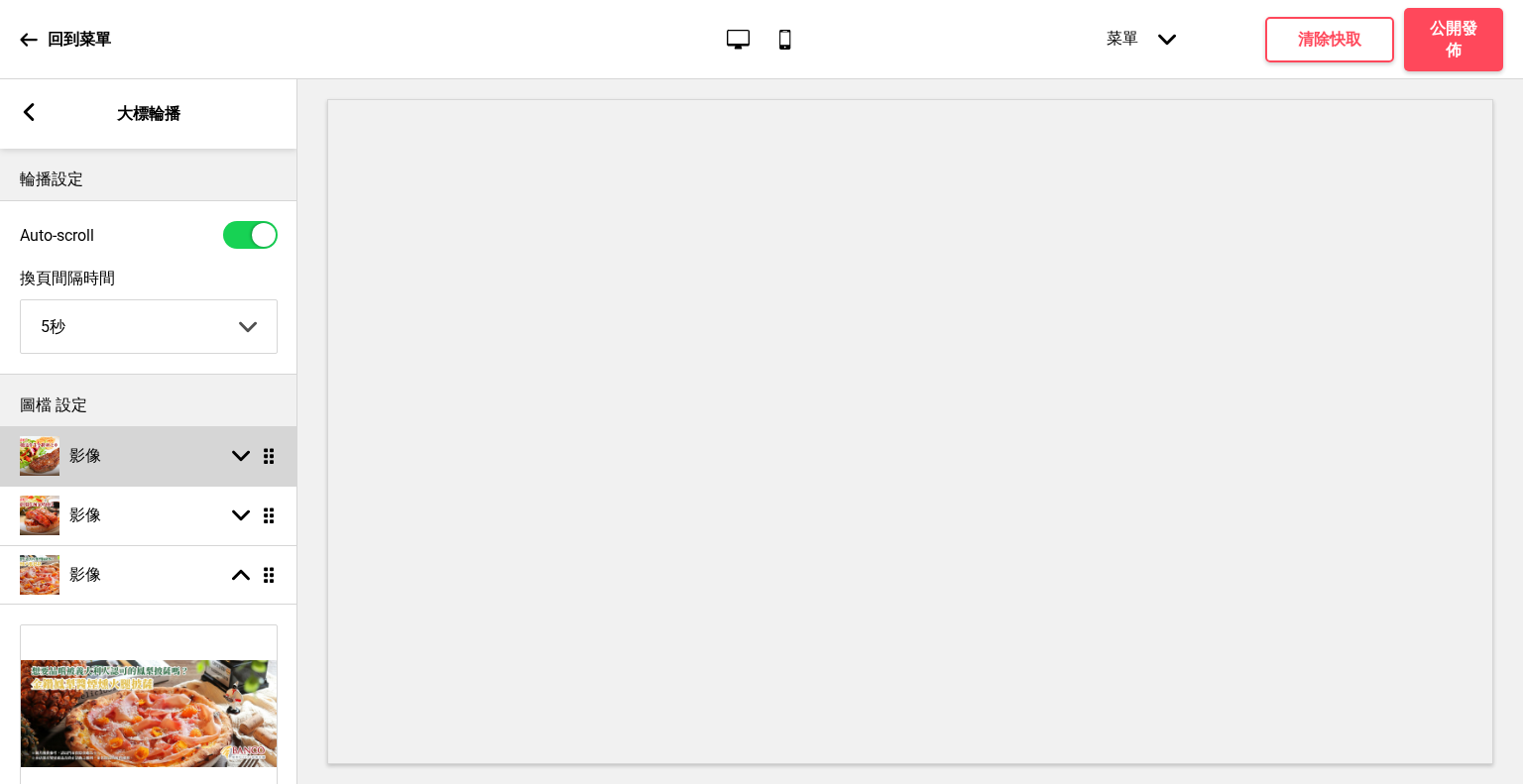 select on "right" 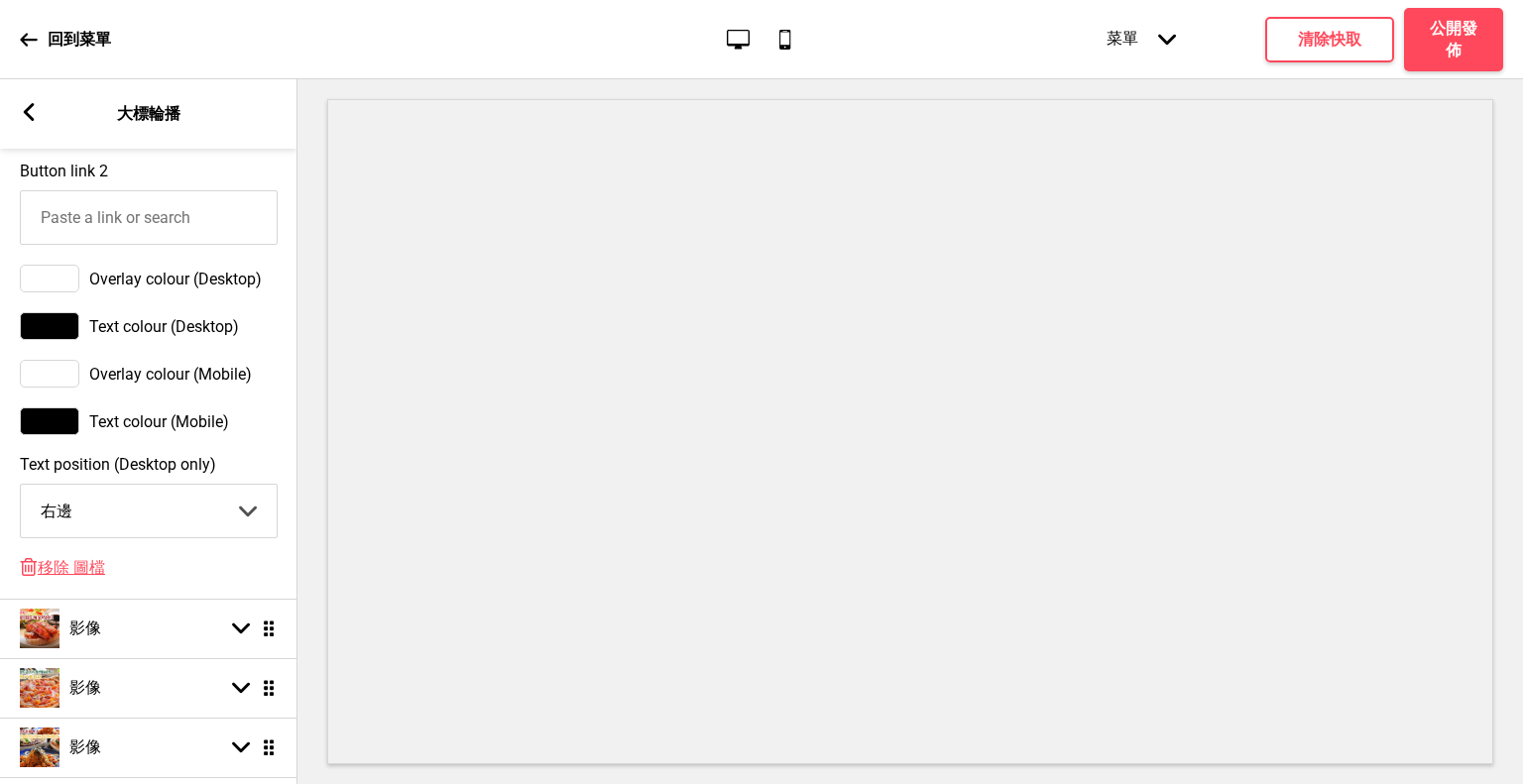 scroll, scrollTop: 1189, scrollLeft: 0, axis: vertical 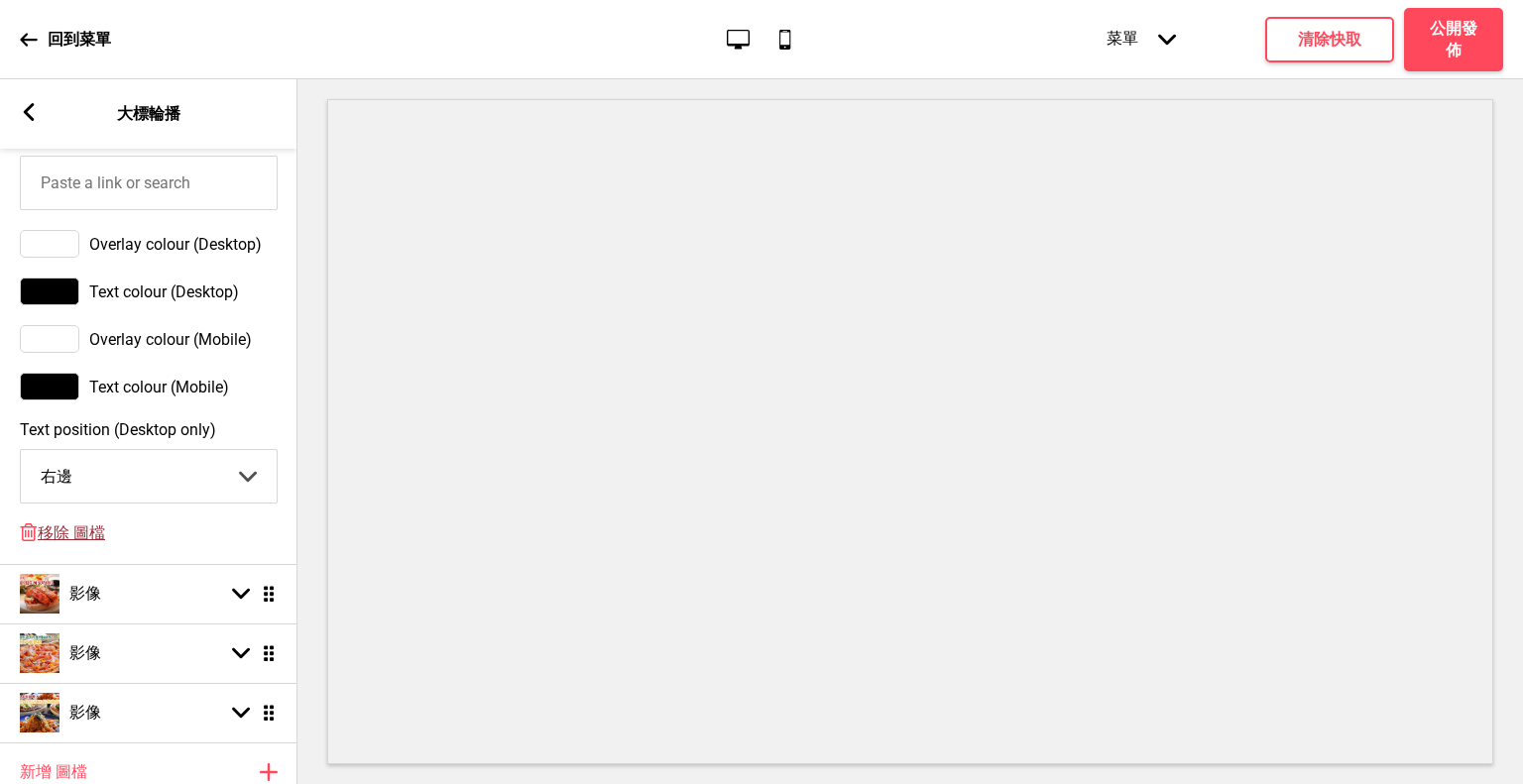 click on "移除 圖檔" at bounding box center (71, 533) 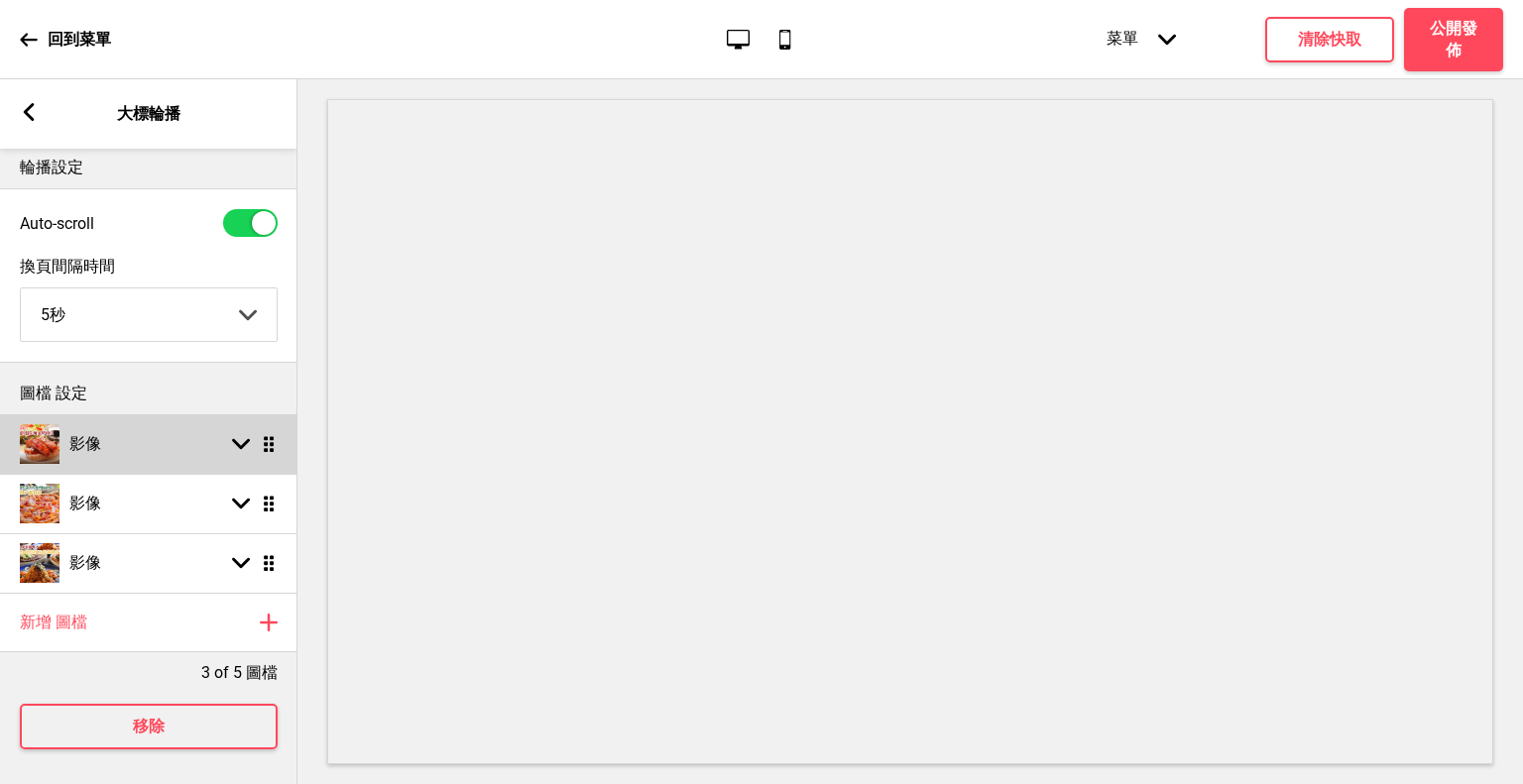 scroll, scrollTop: 0, scrollLeft: 0, axis: both 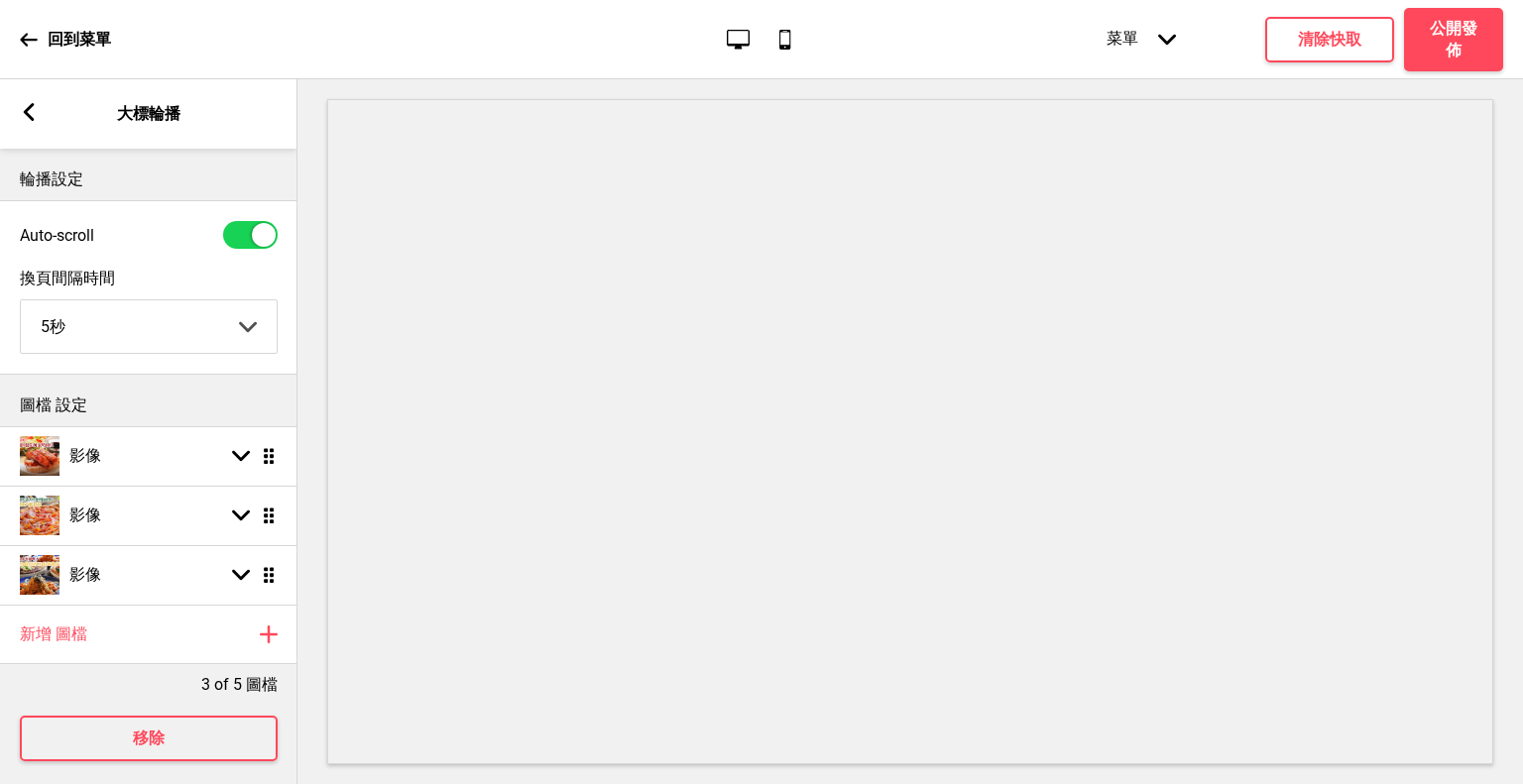 click on "回到菜單" at bounding box center [65, 40] 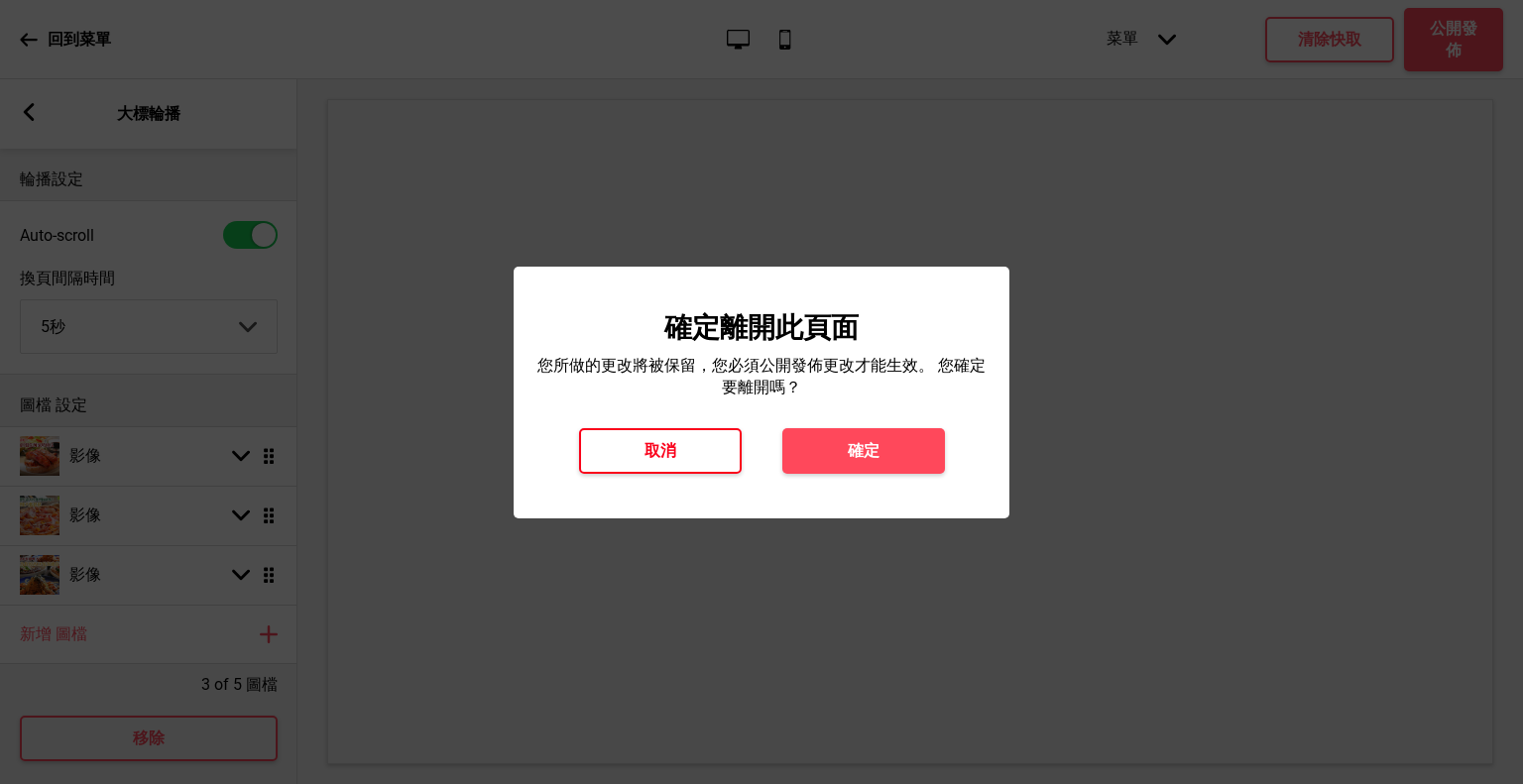 click on "取消" at bounding box center [660, 451] 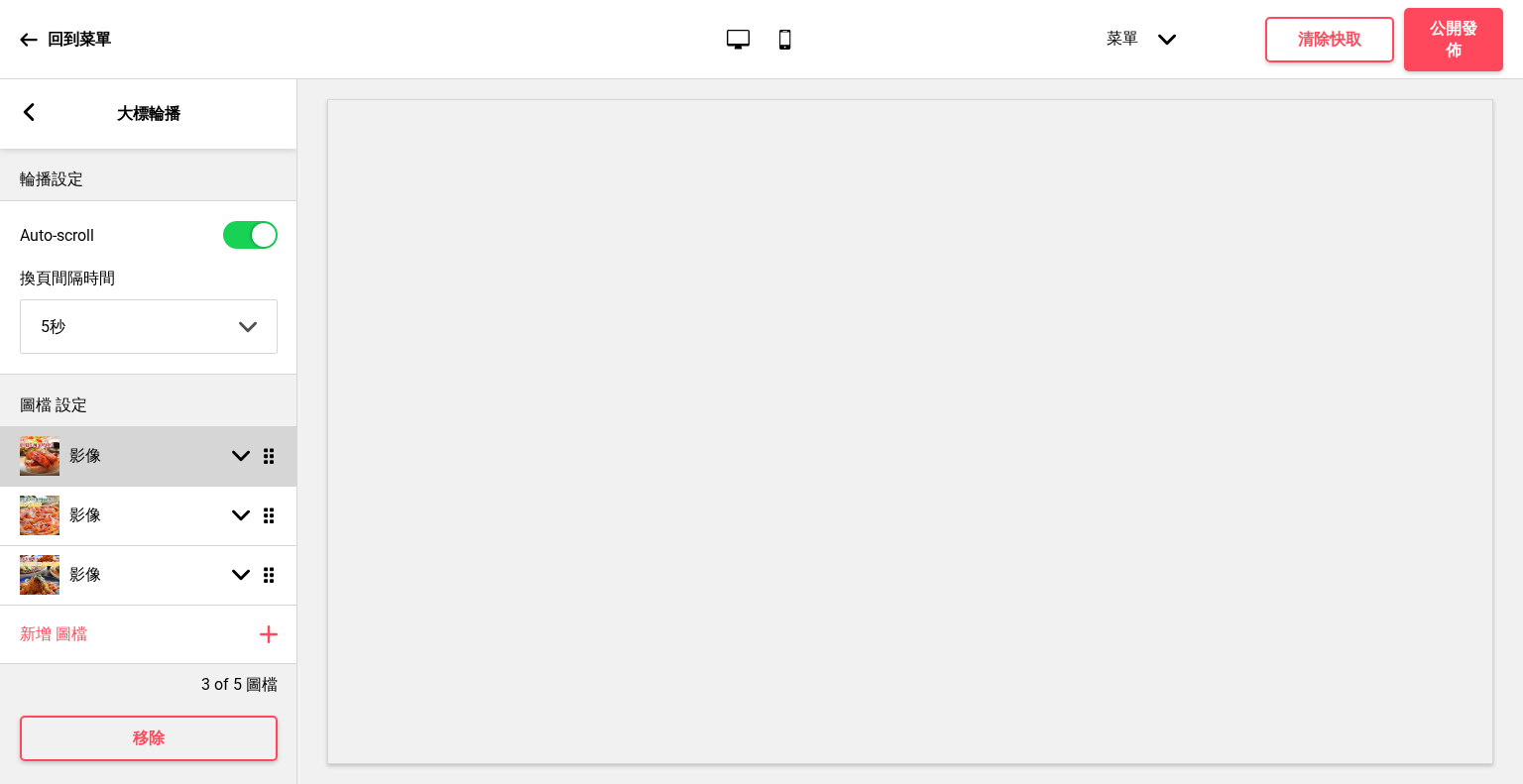 click 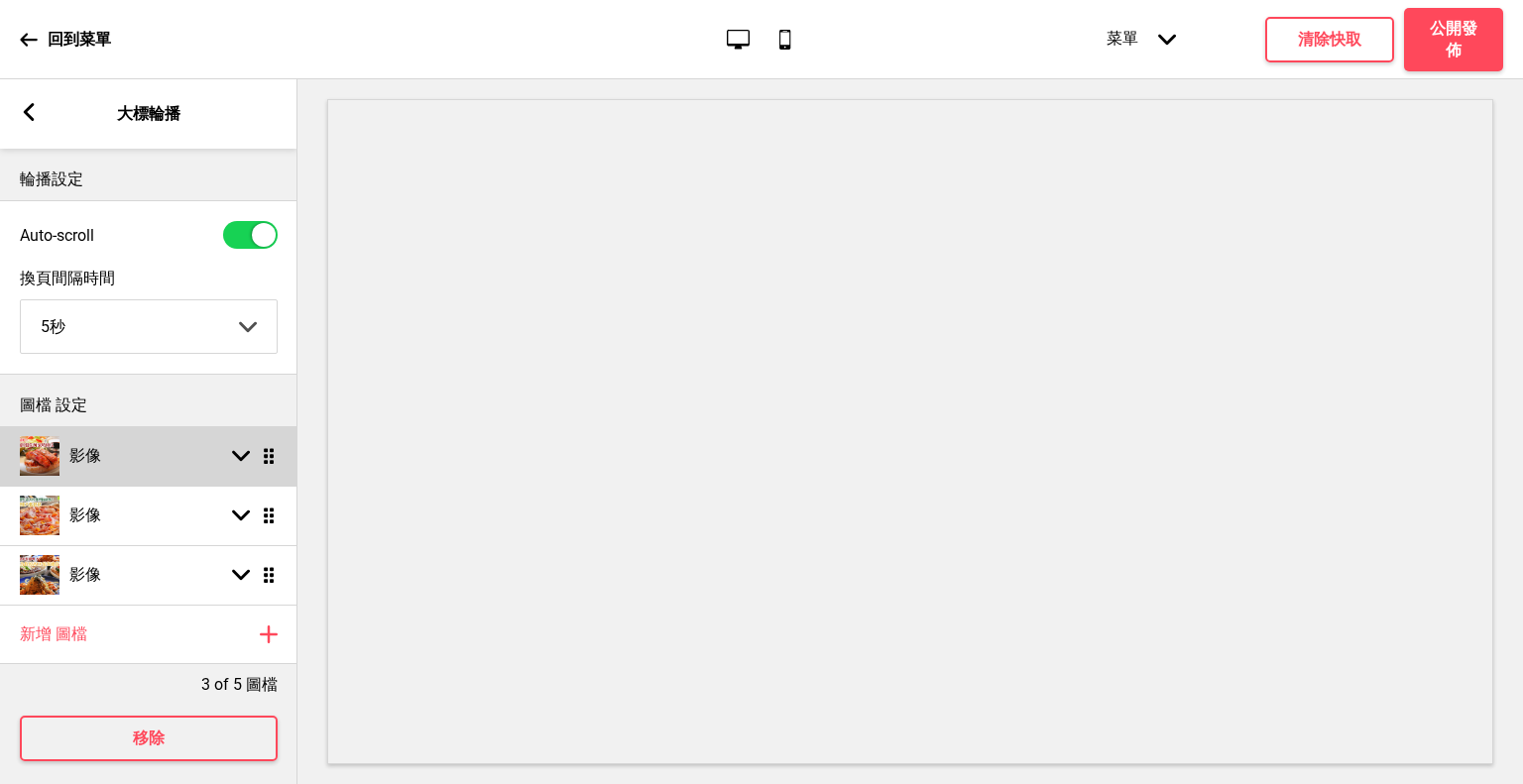 select on "right" 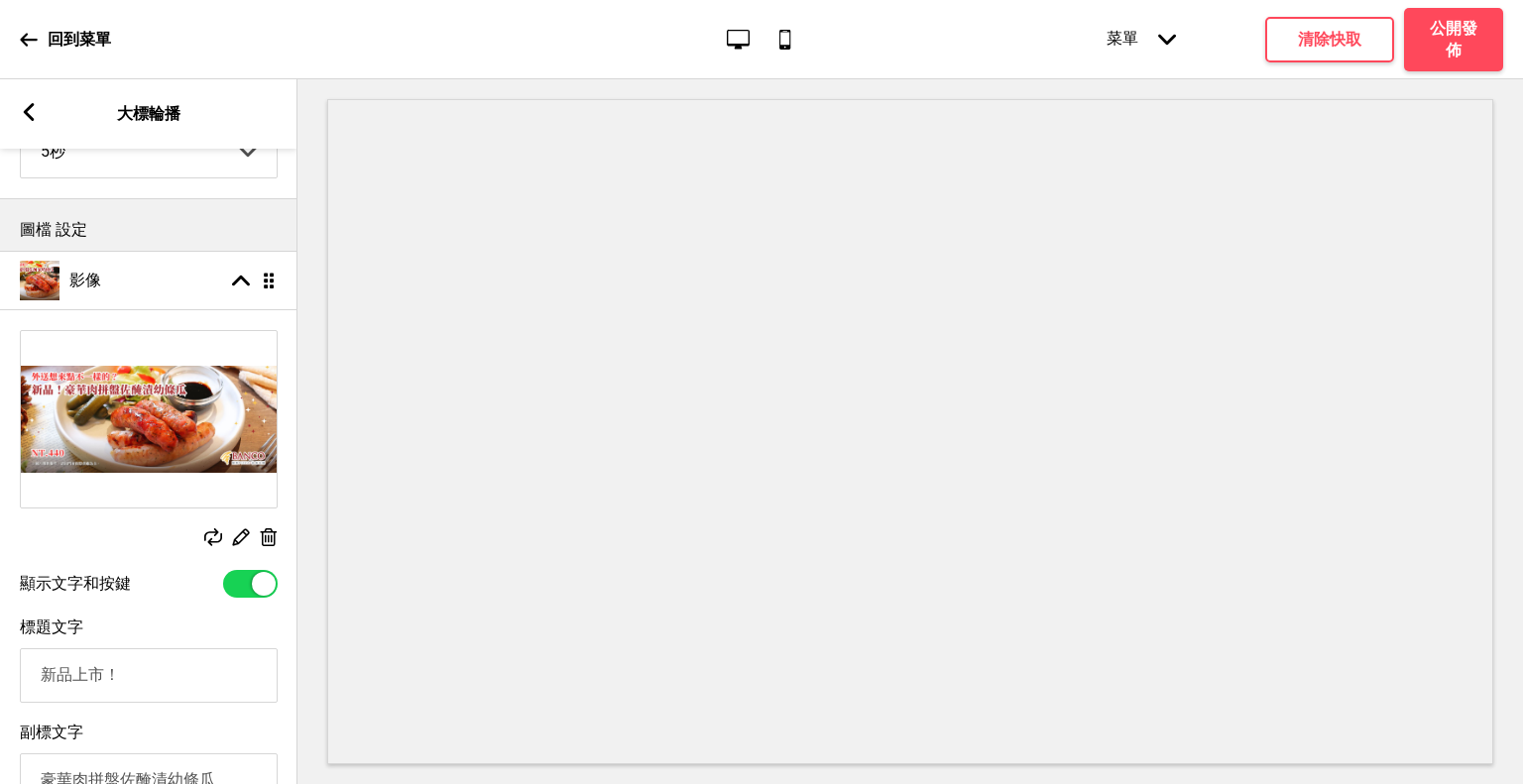 scroll, scrollTop: 198, scrollLeft: 0, axis: vertical 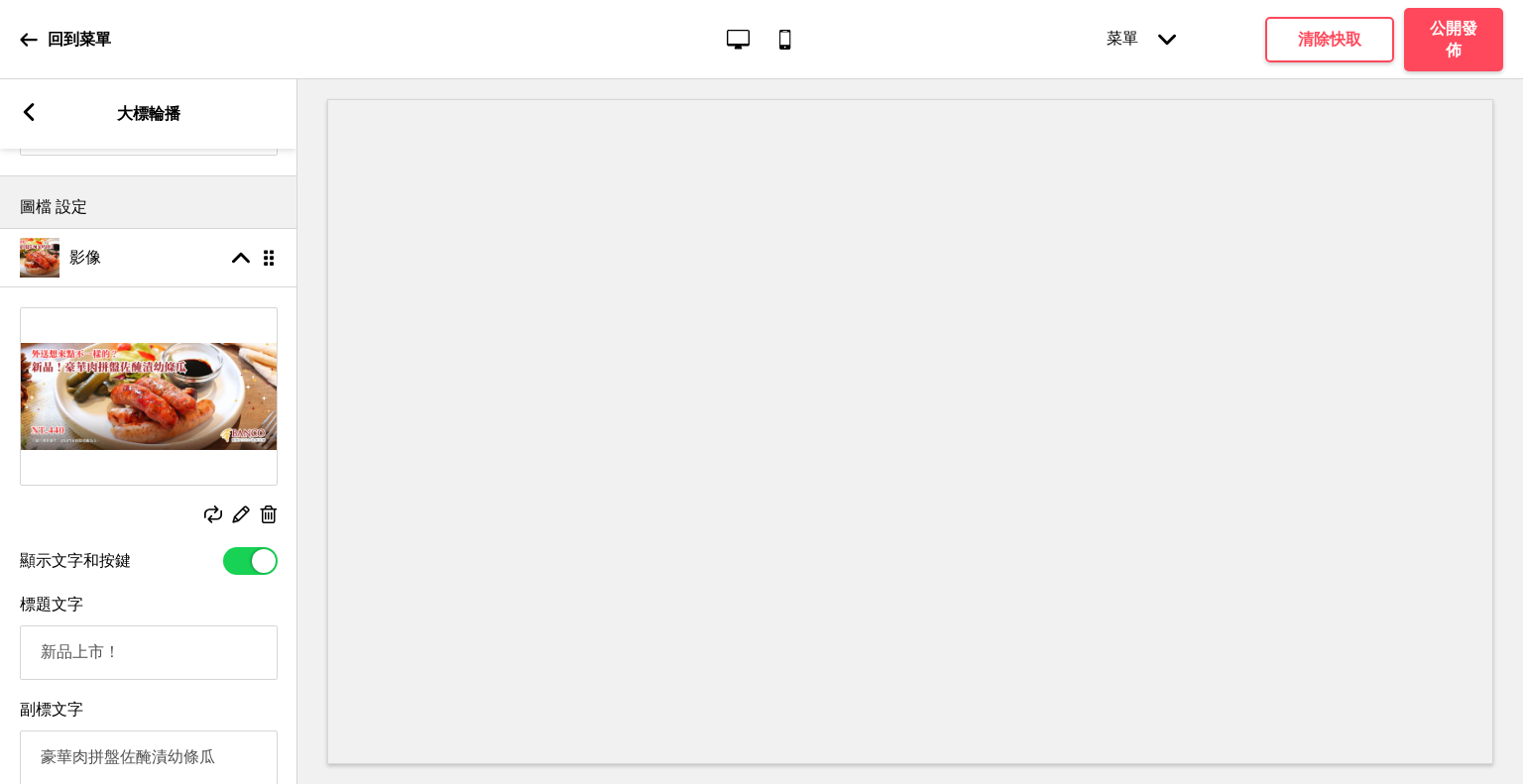 click 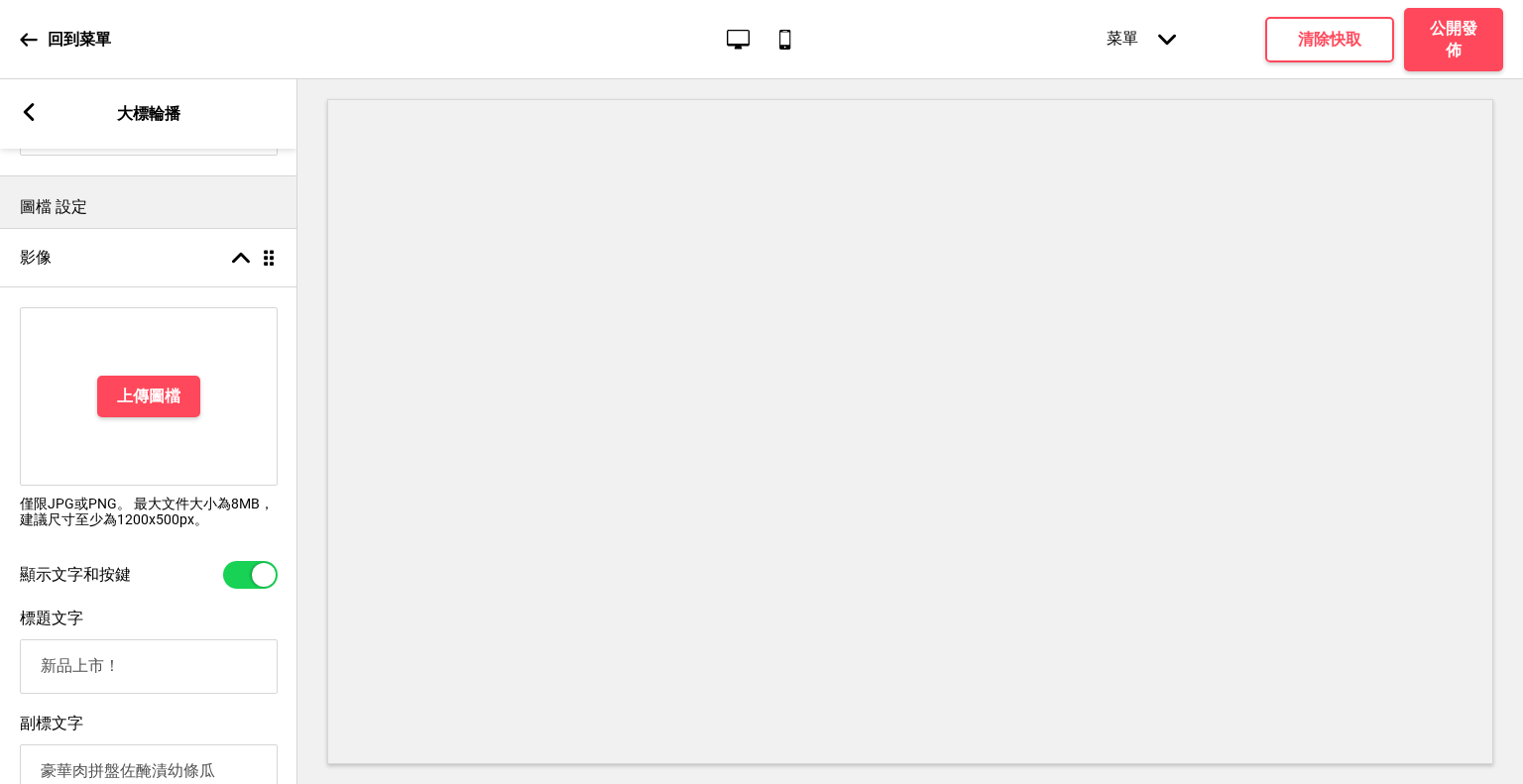 click on "上傳圖檔" at bounding box center (149, 396) 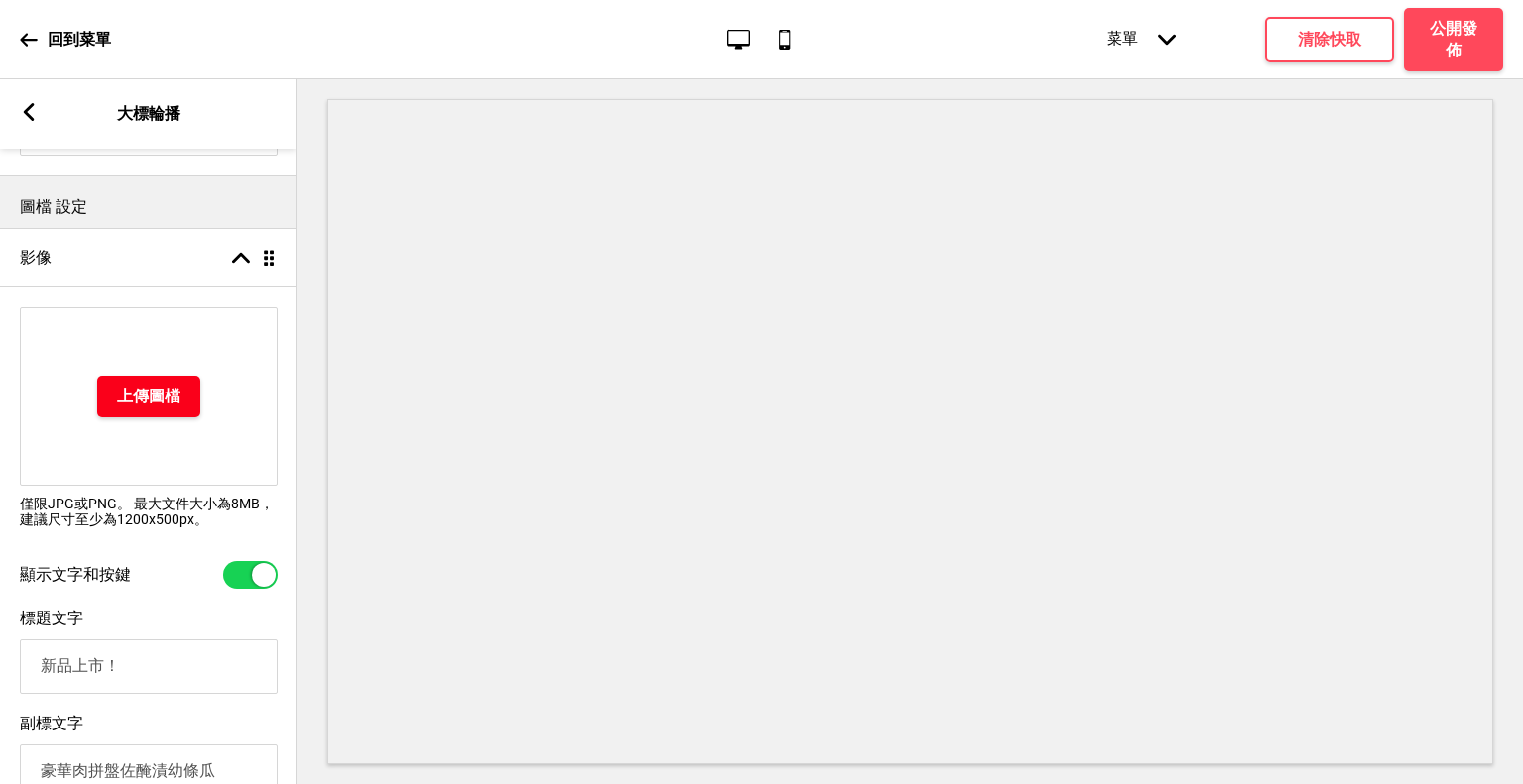 click on "上傳圖檔" at bounding box center (149, 396) 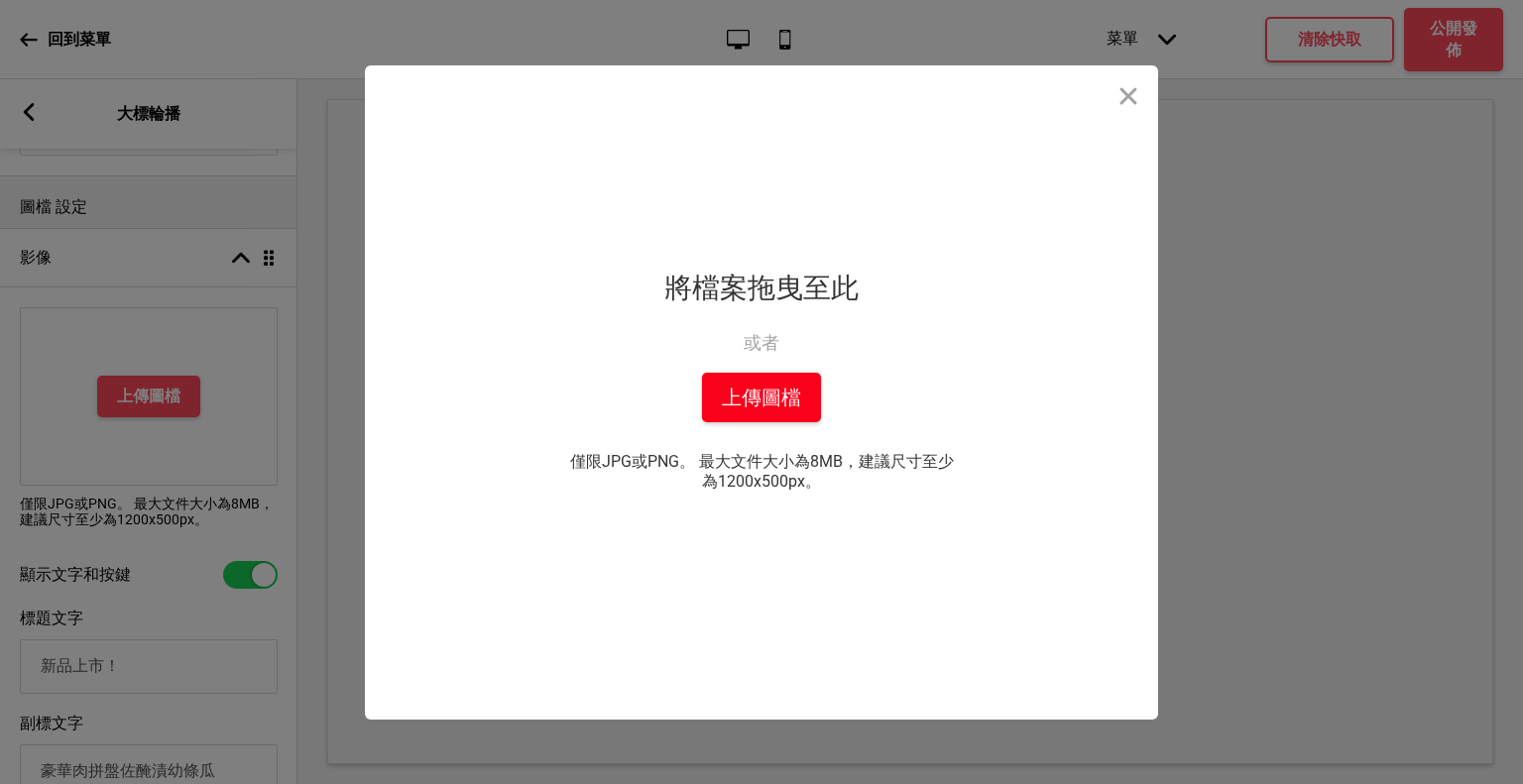 click on "上傳圖檔" at bounding box center [762, 397] 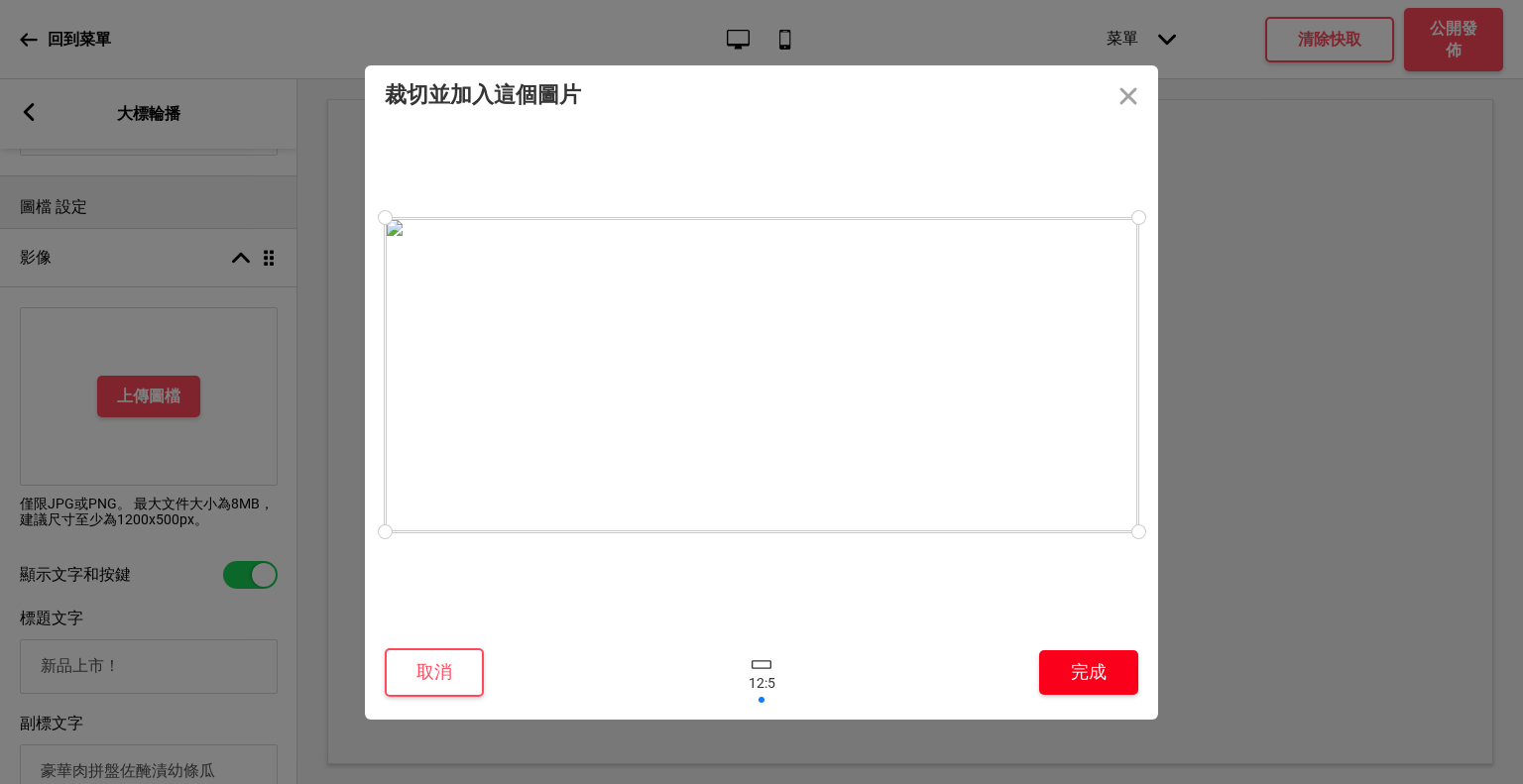 click on "完成" at bounding box center [1089, 672] 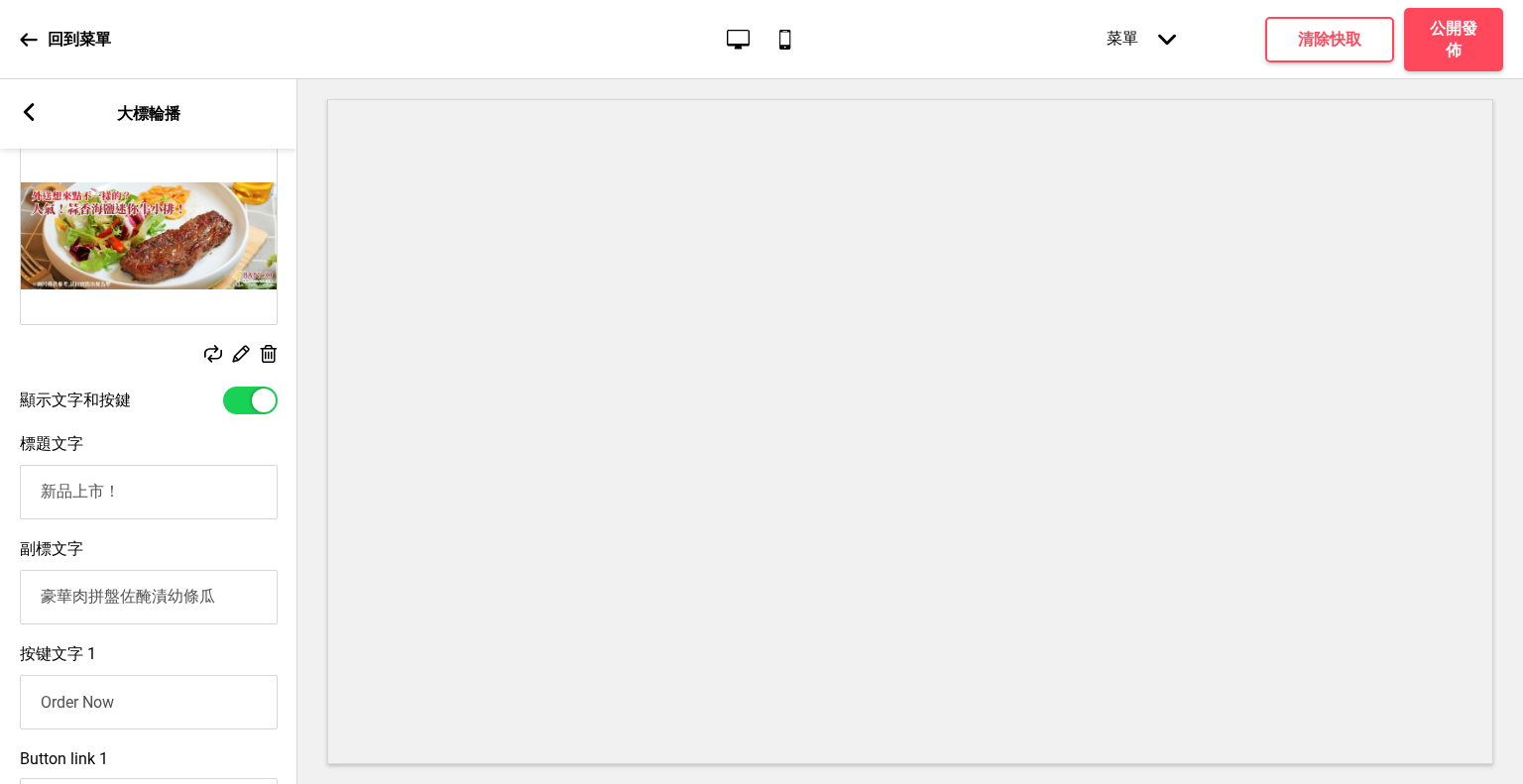 scroll, scrollTop: 396, scrollLeft: 0, axis: vertical 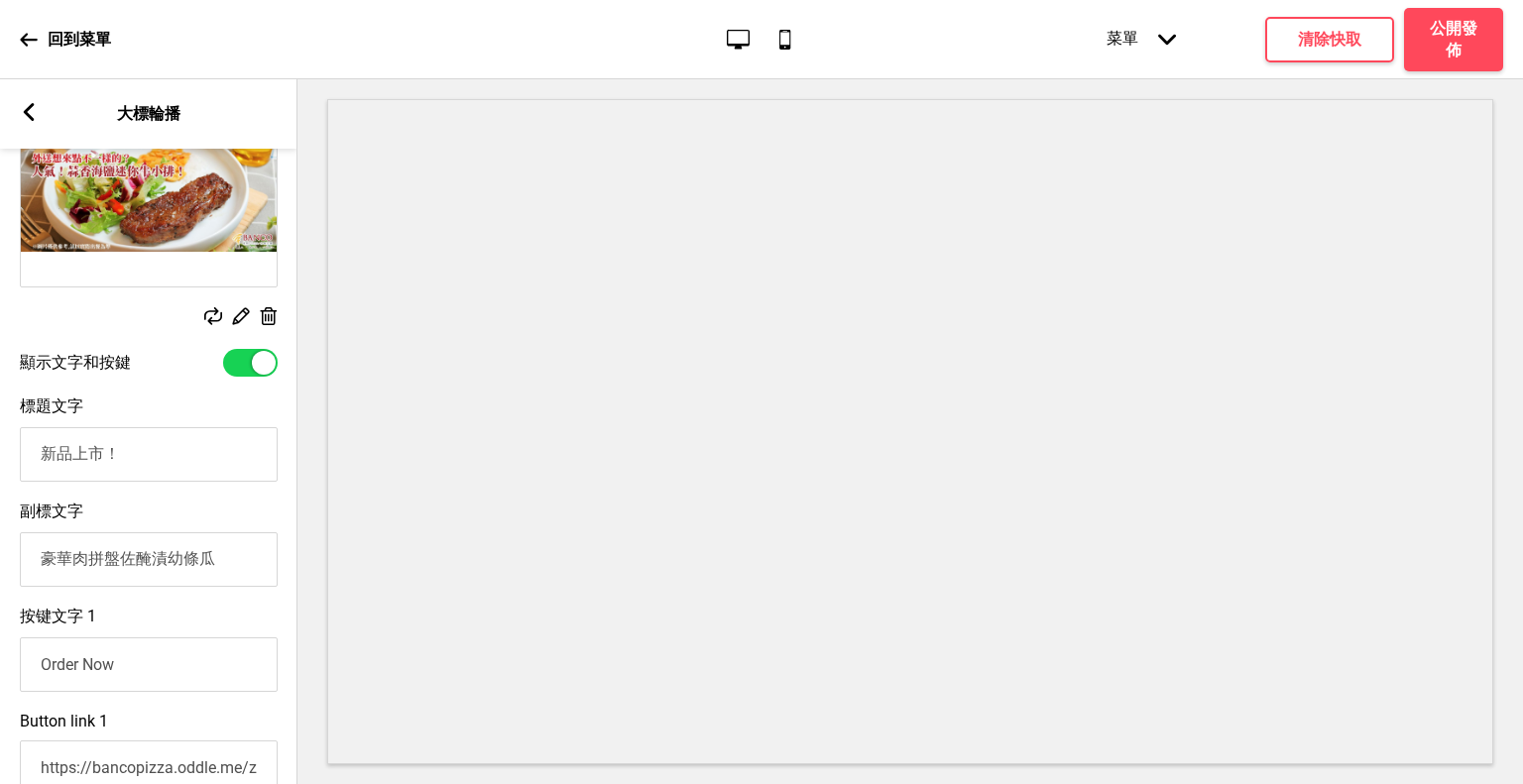 click on "新品上市！" at bounding box center (149, 454) 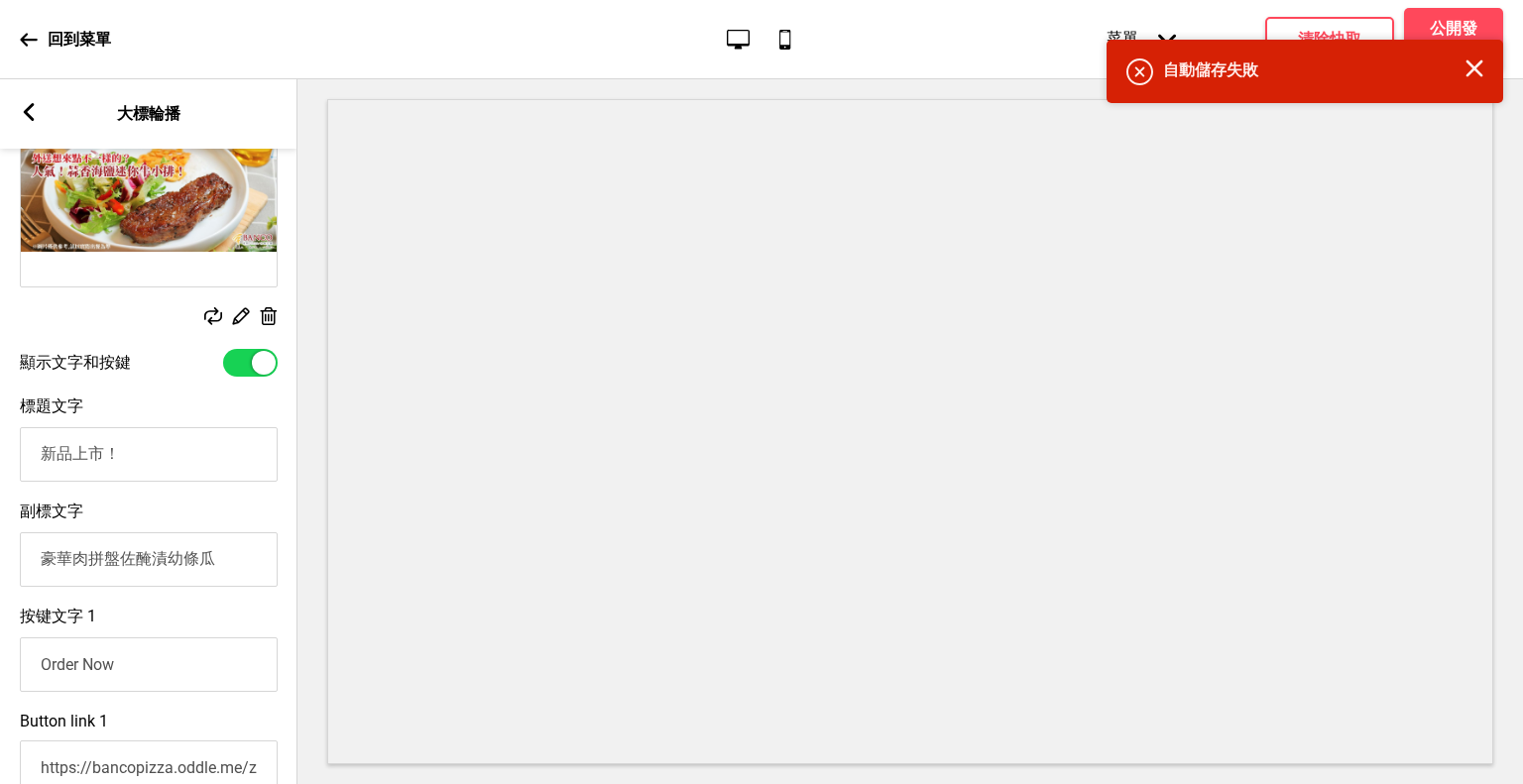 click at bounding box center [250, 363] 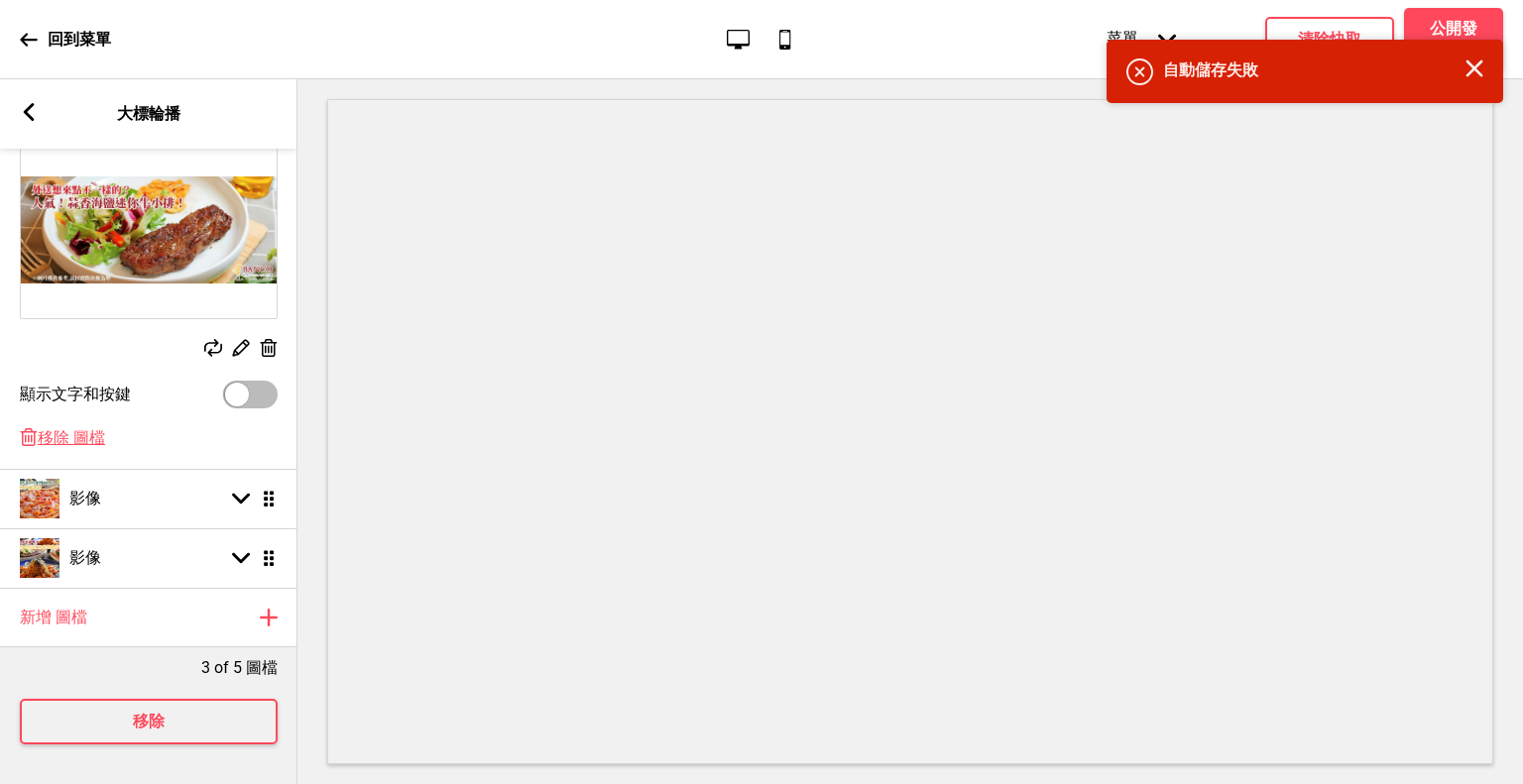scroll, scrollTop: 382, scrollLeft: 0, axis: vertical 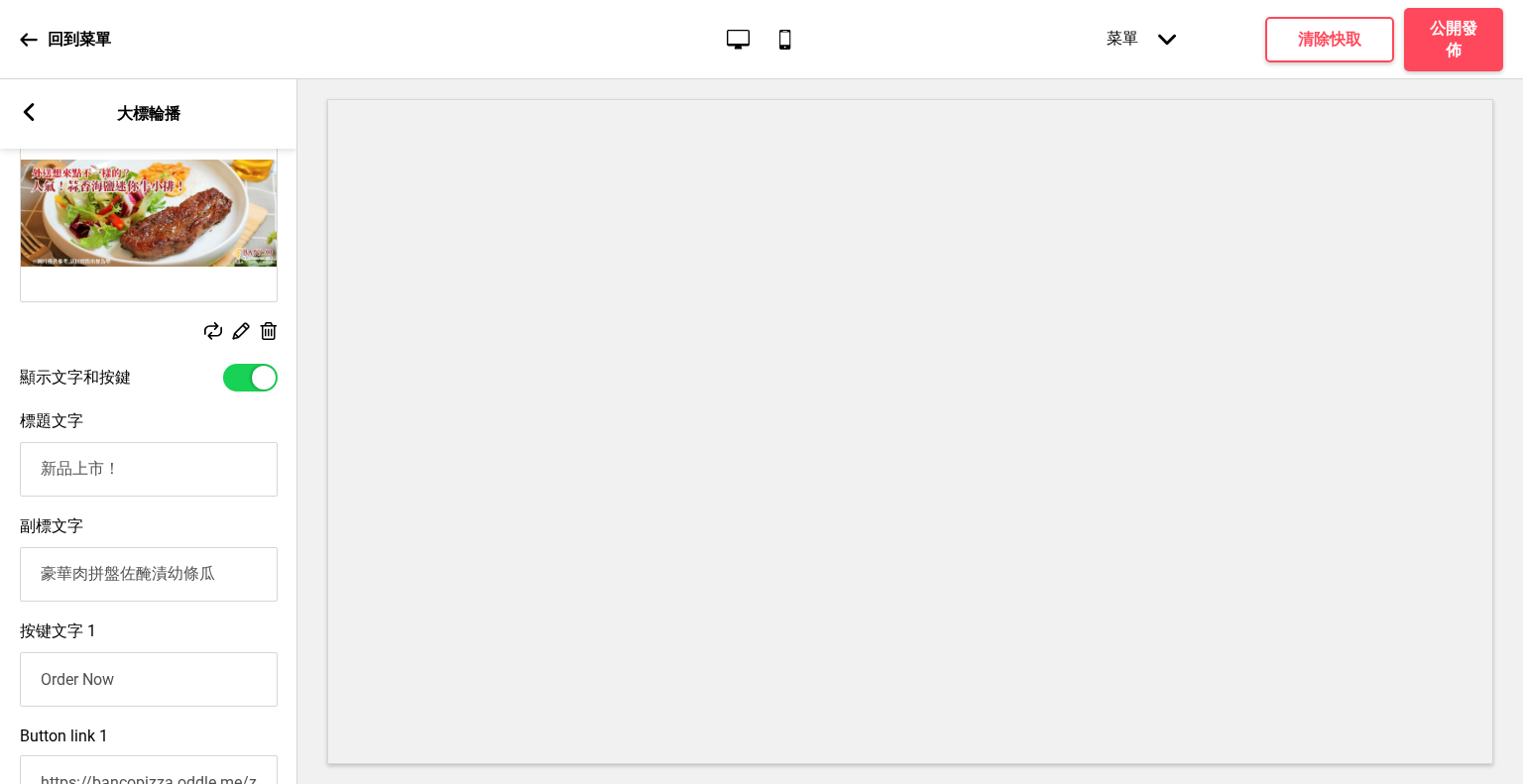 click at bounding box center (250, 378) 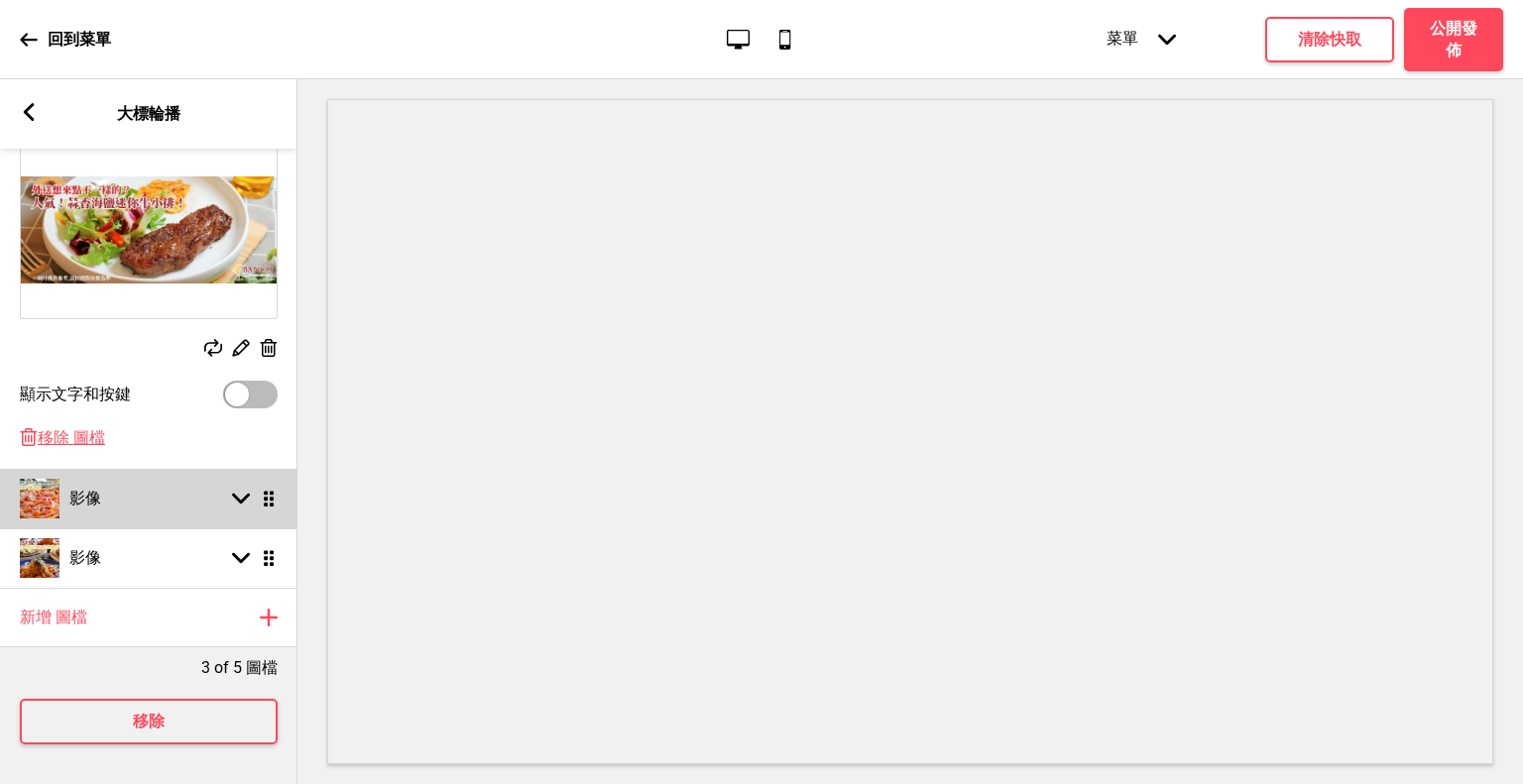 click on "箭頭down 拖曳" at bounding box center [250, 499] 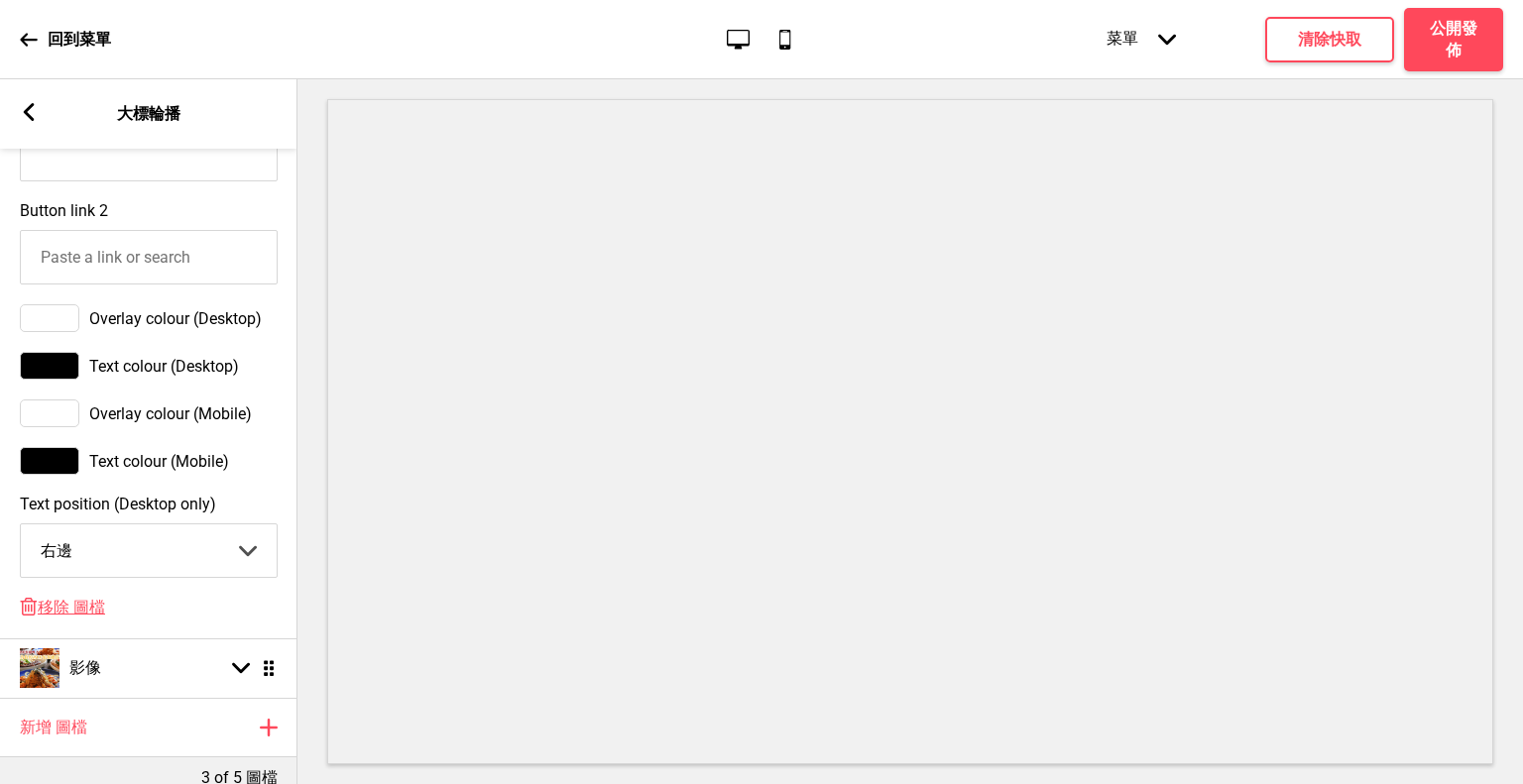 scroll, scrollTop: 1316, scrollLeft: 0, axis: vertical 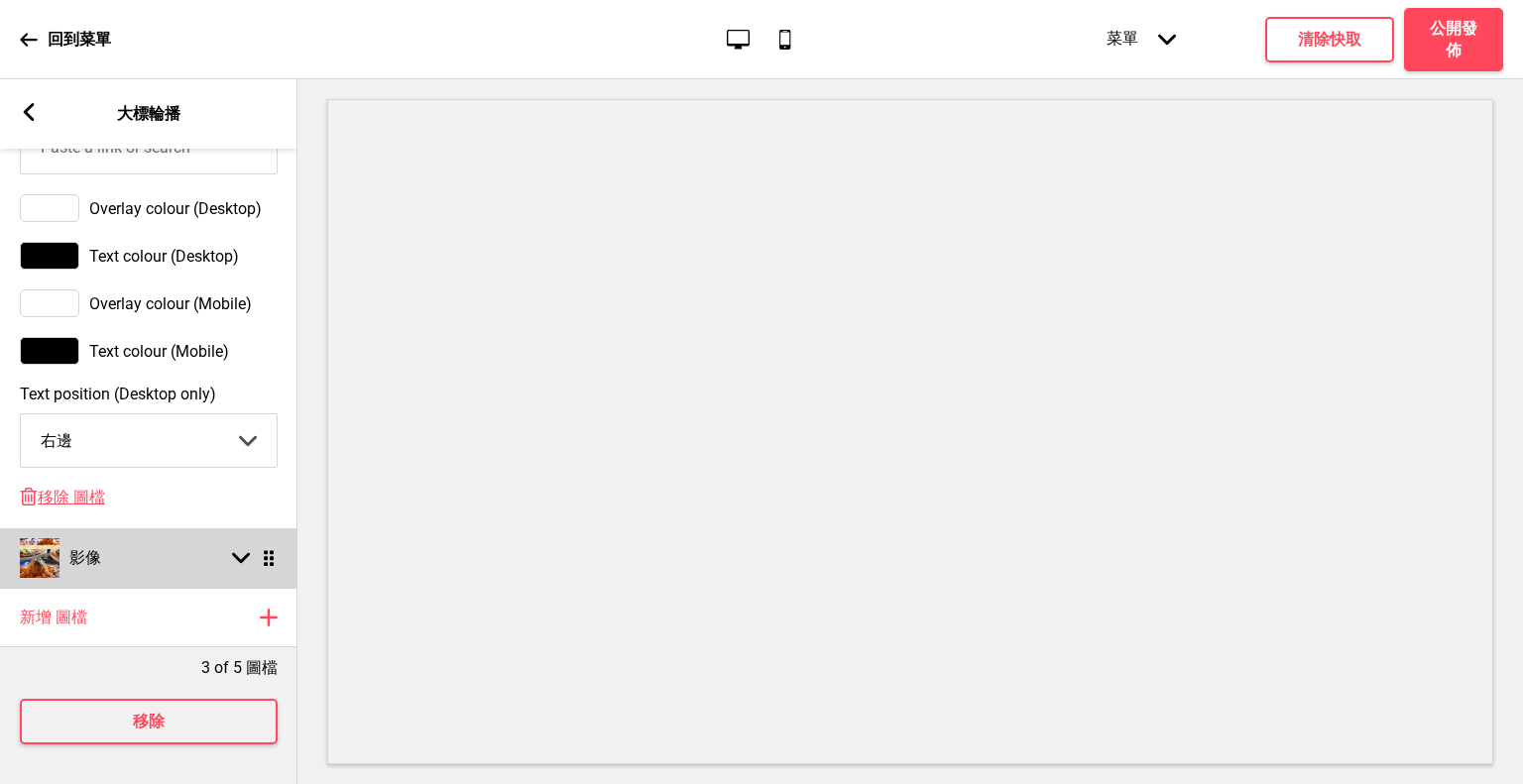 click 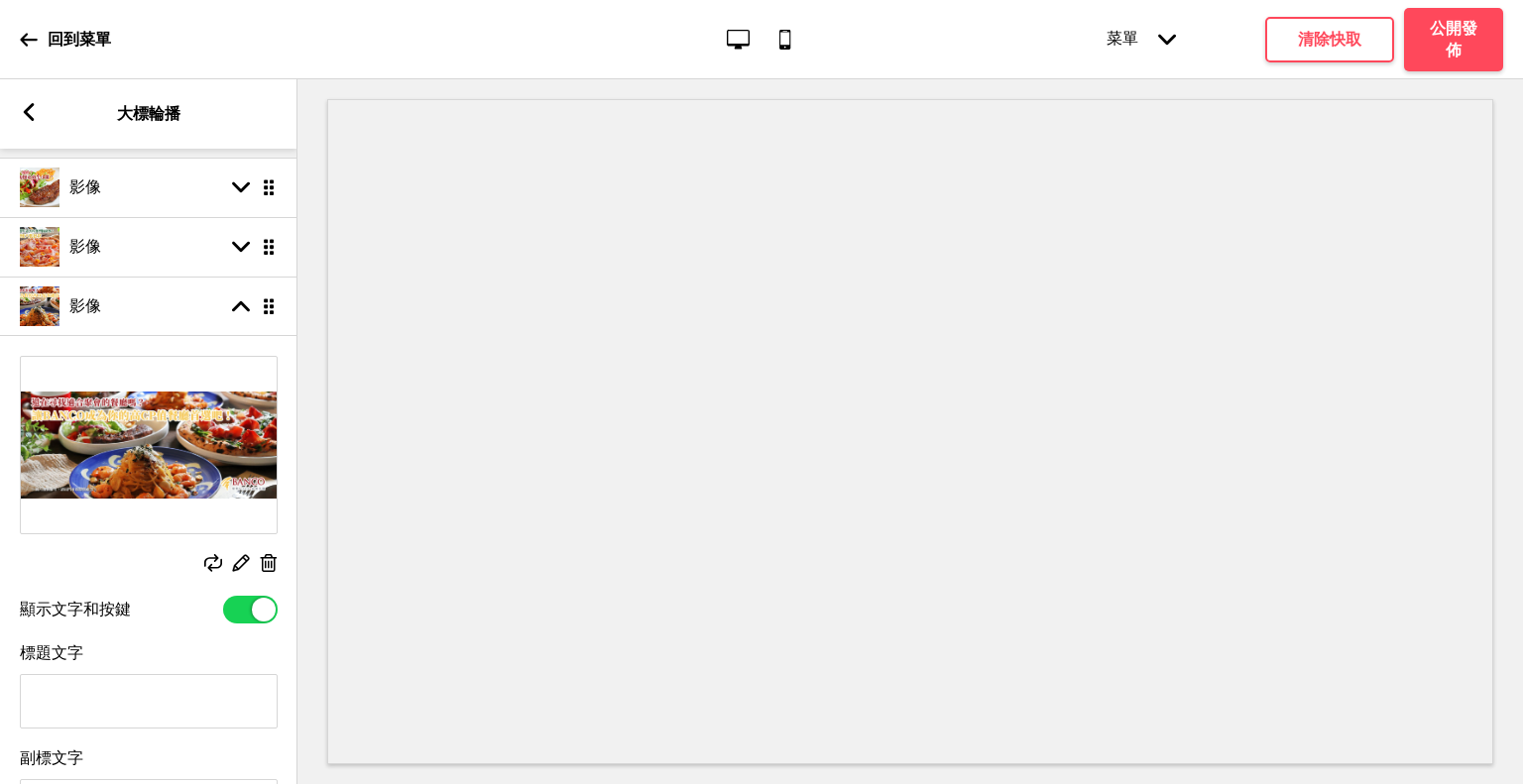 scroll, scrollTop: 0, scrollLeft: 0, axis: both 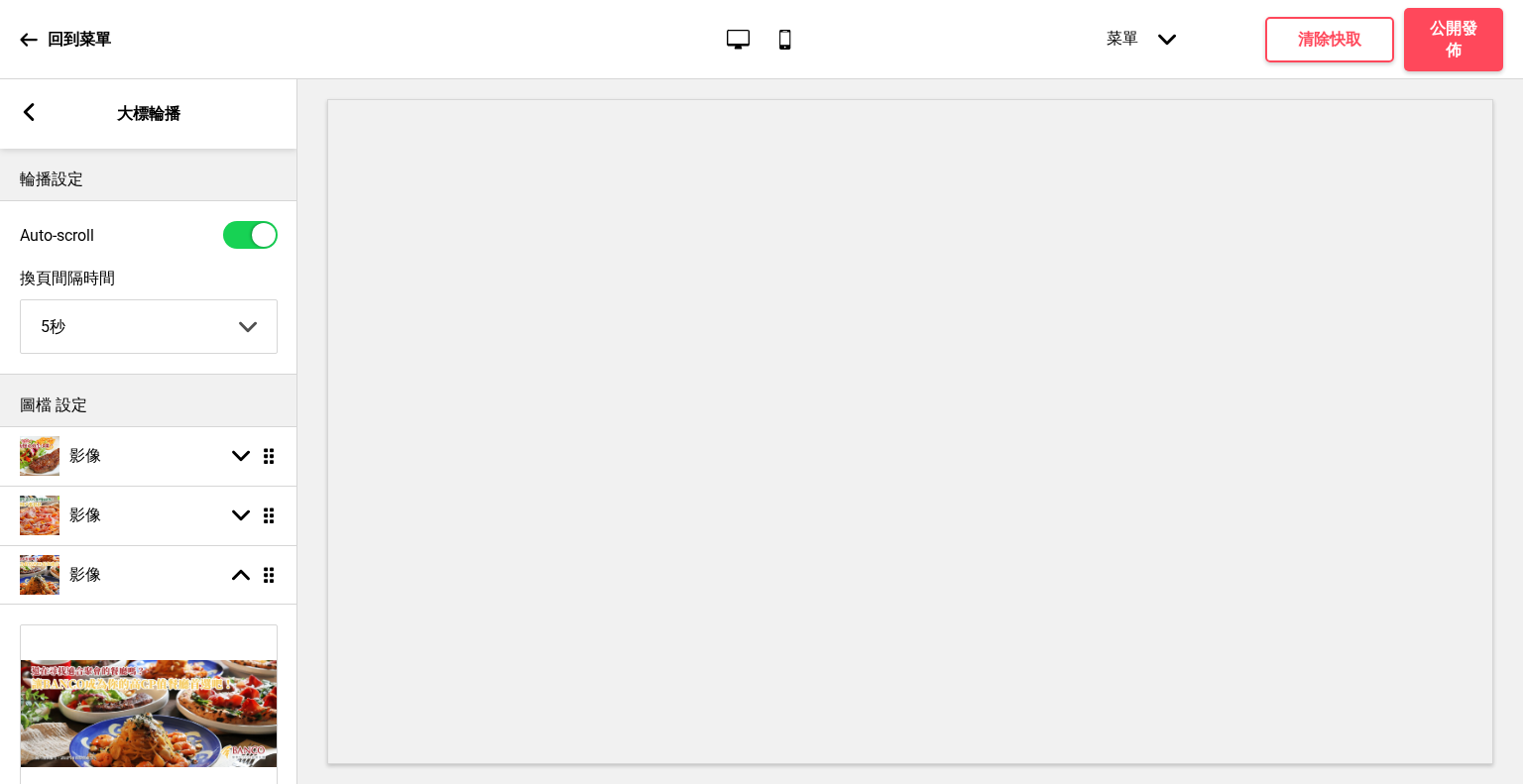 click on "箭頭left 大標輪播" at bounding box center (149, 114) 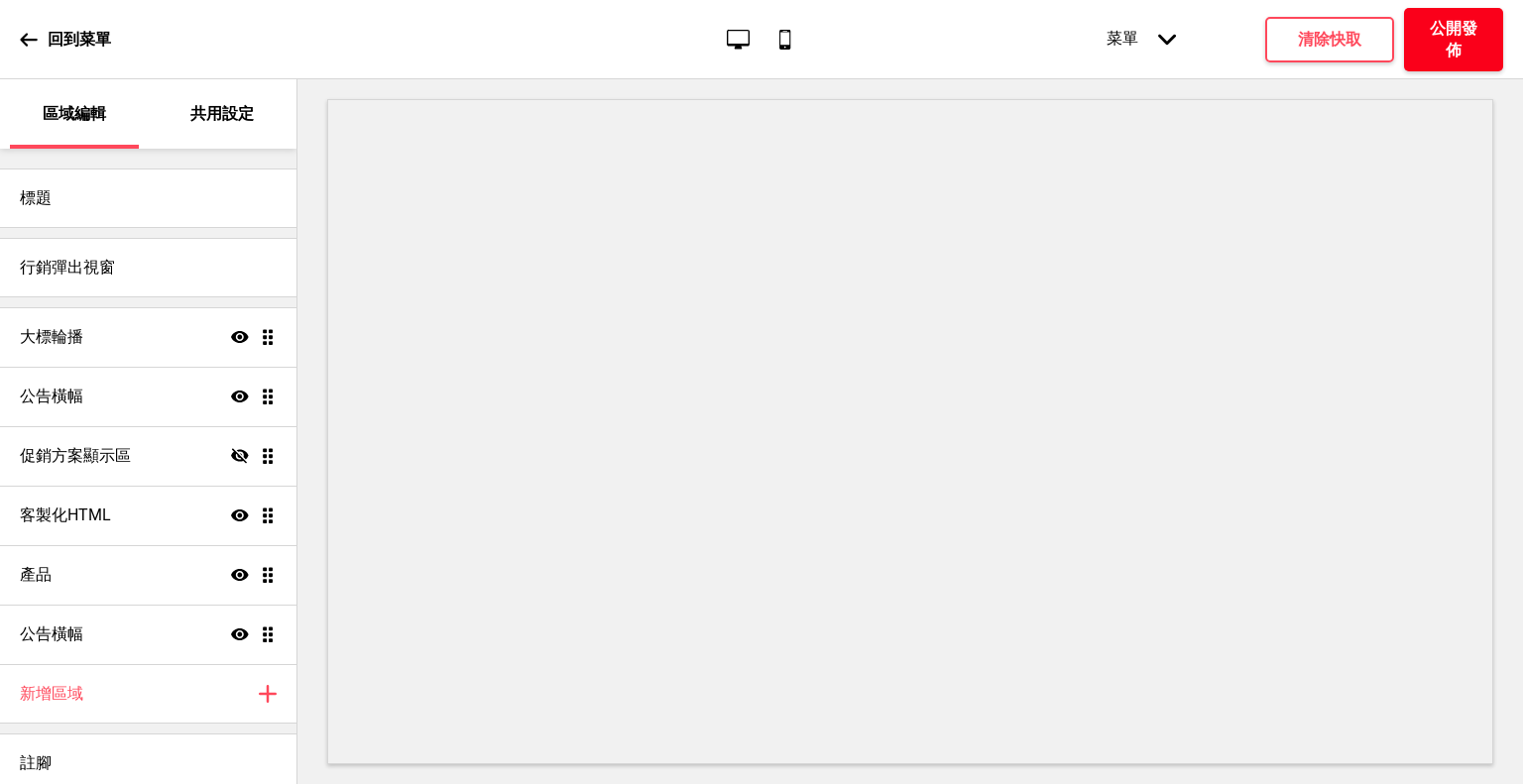 click on "公開發佈" at bounding box center [1454, 40] 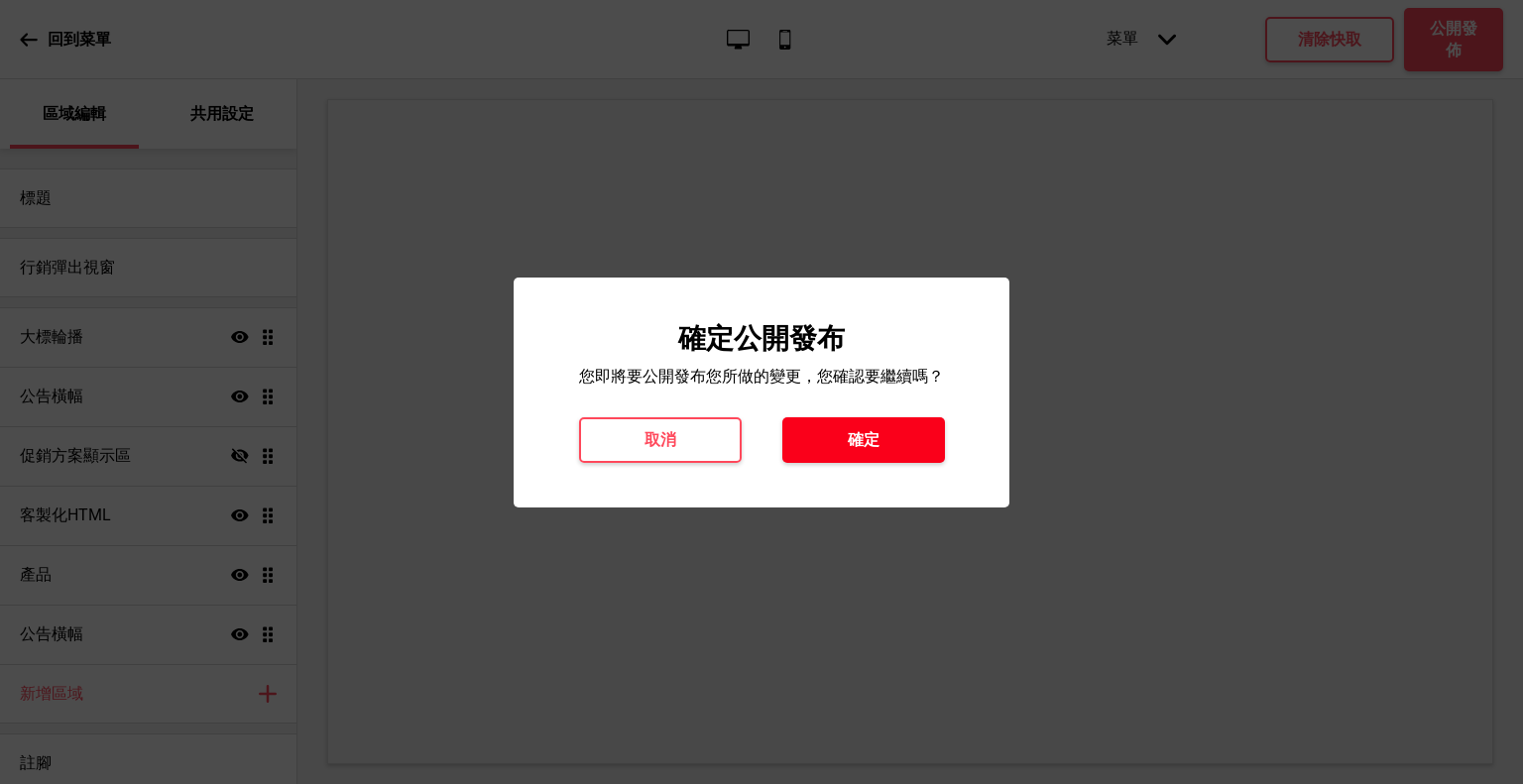 click on "確定" at bounding box center (864, 440) 